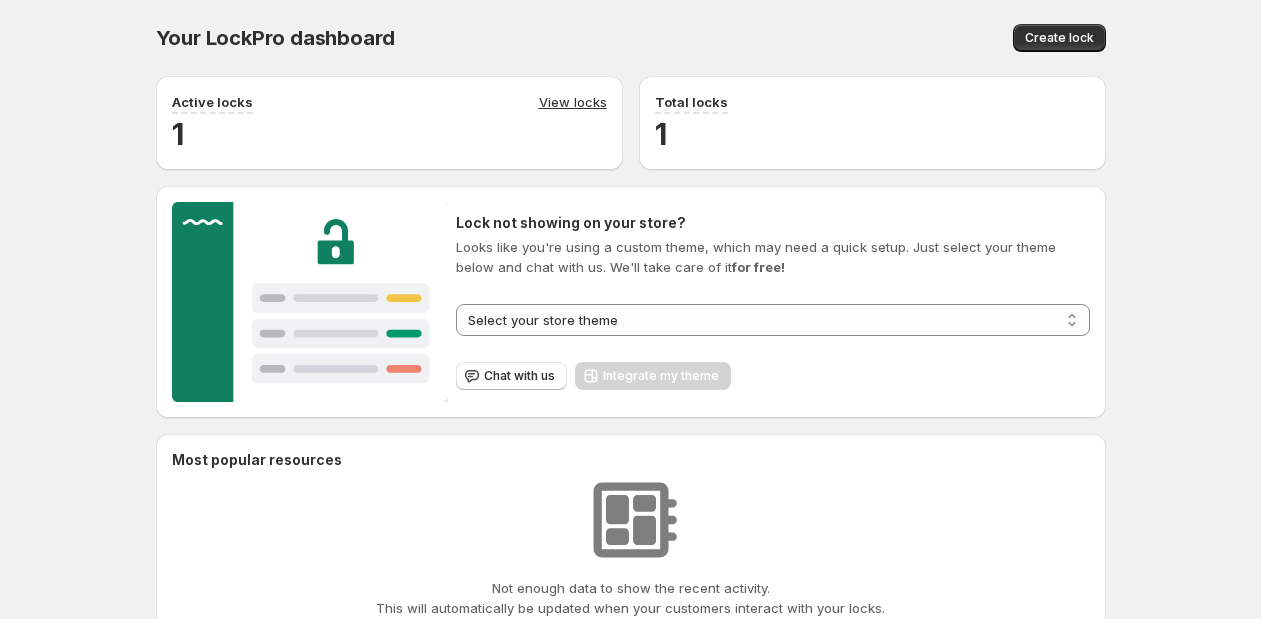 scroll, scrollTop: 0, scrollLeft: 0, axis: both 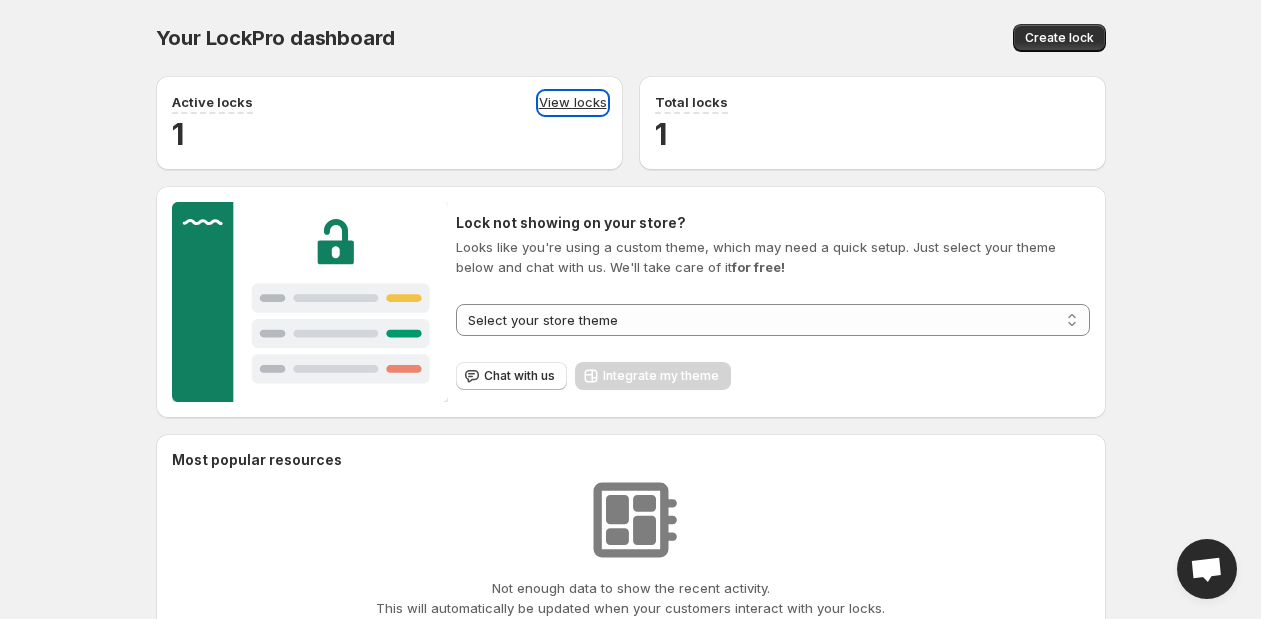 click on "View locks" at bounding box center (573, 103) 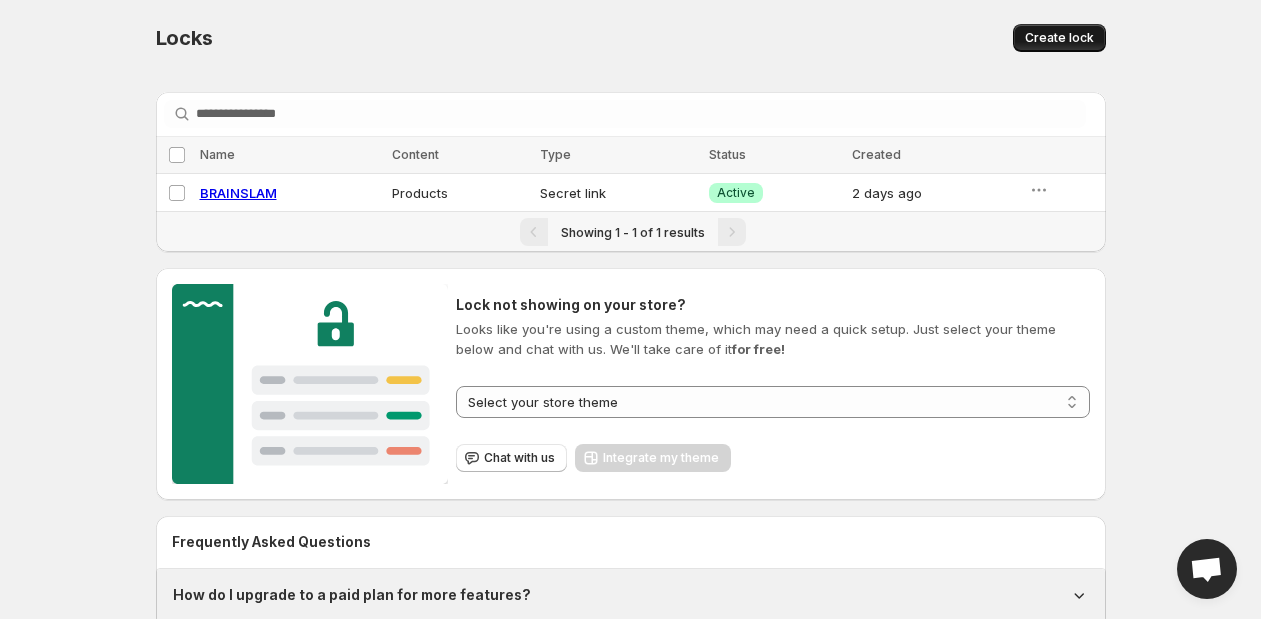 click on "Create lock" at bounding box center (1059, 38) 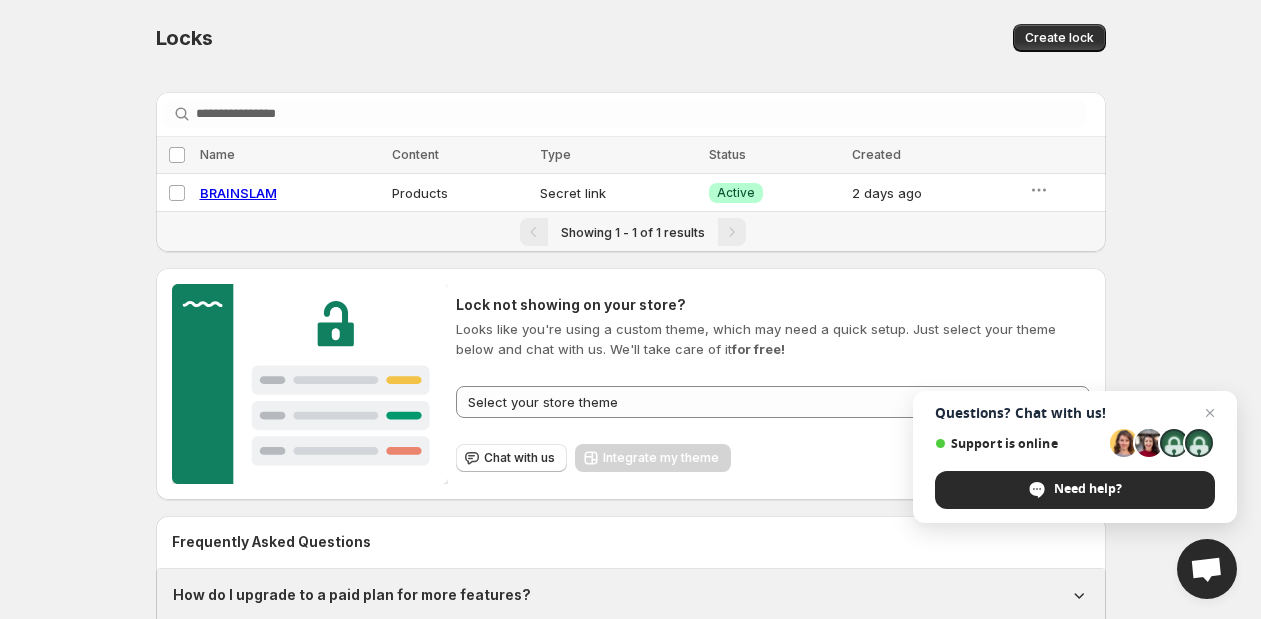 select on "******" 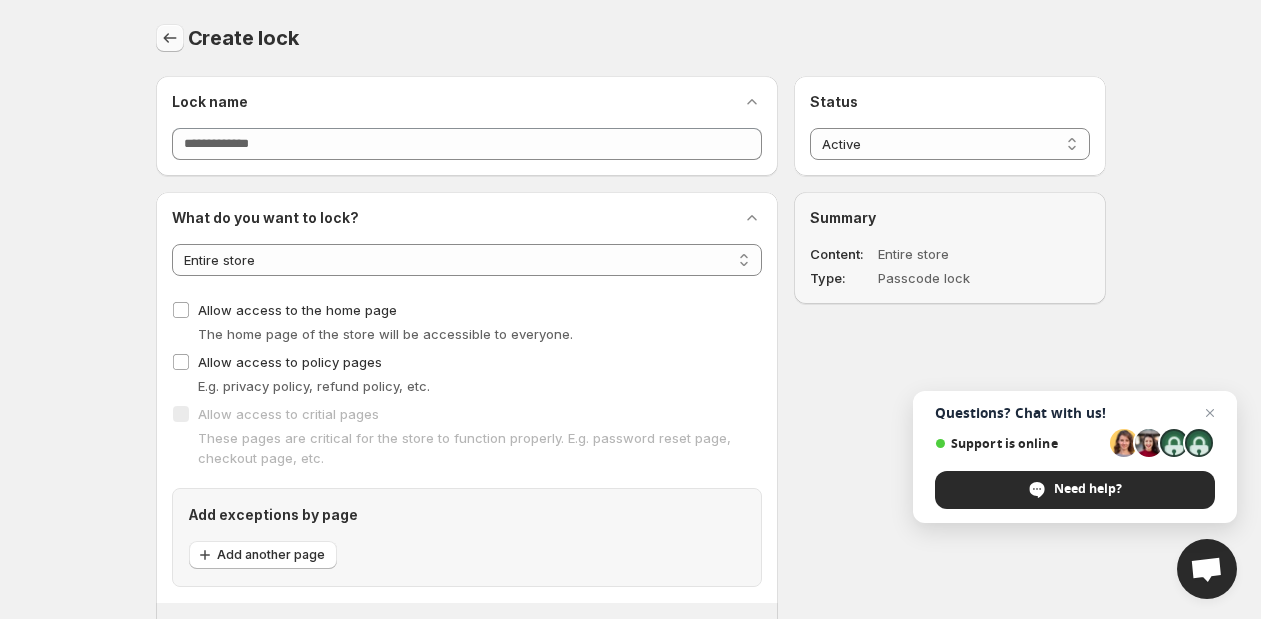 drag, startPoint x: 190, startPoint y: 32, endPoint x: 177, endPoint y: 34, distance: 13.152946 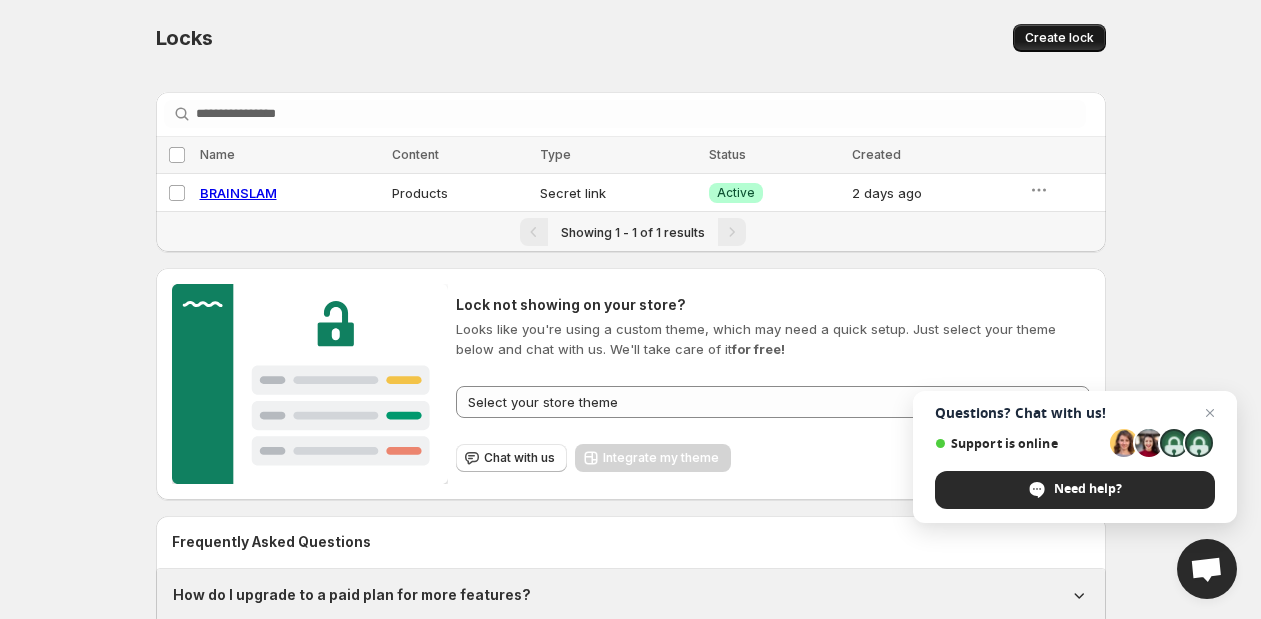click on "Create lock" at bounding box center [1059, 38] 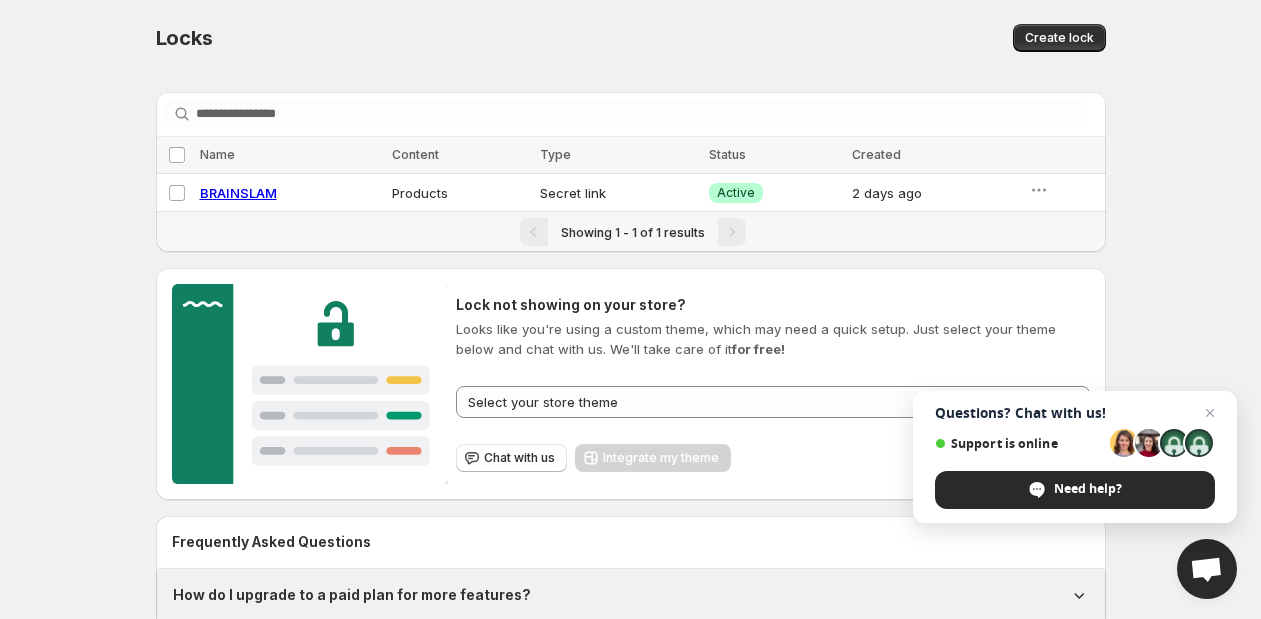 select on "******" 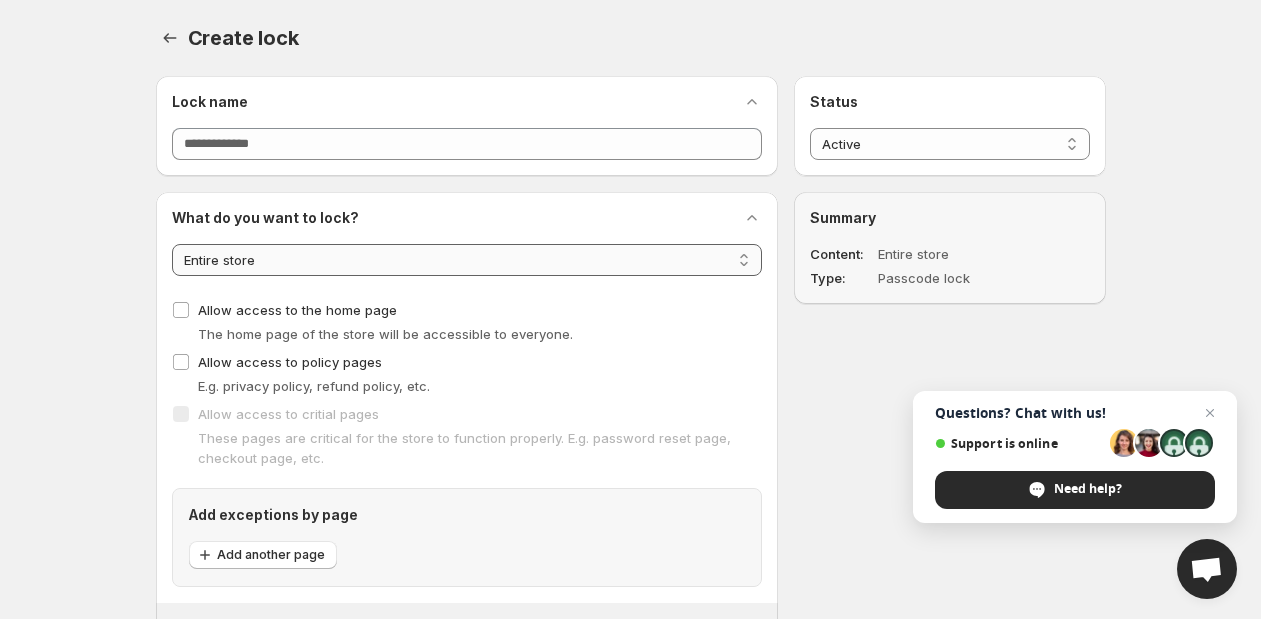 click on "**********" at bounding box center [467, 260] 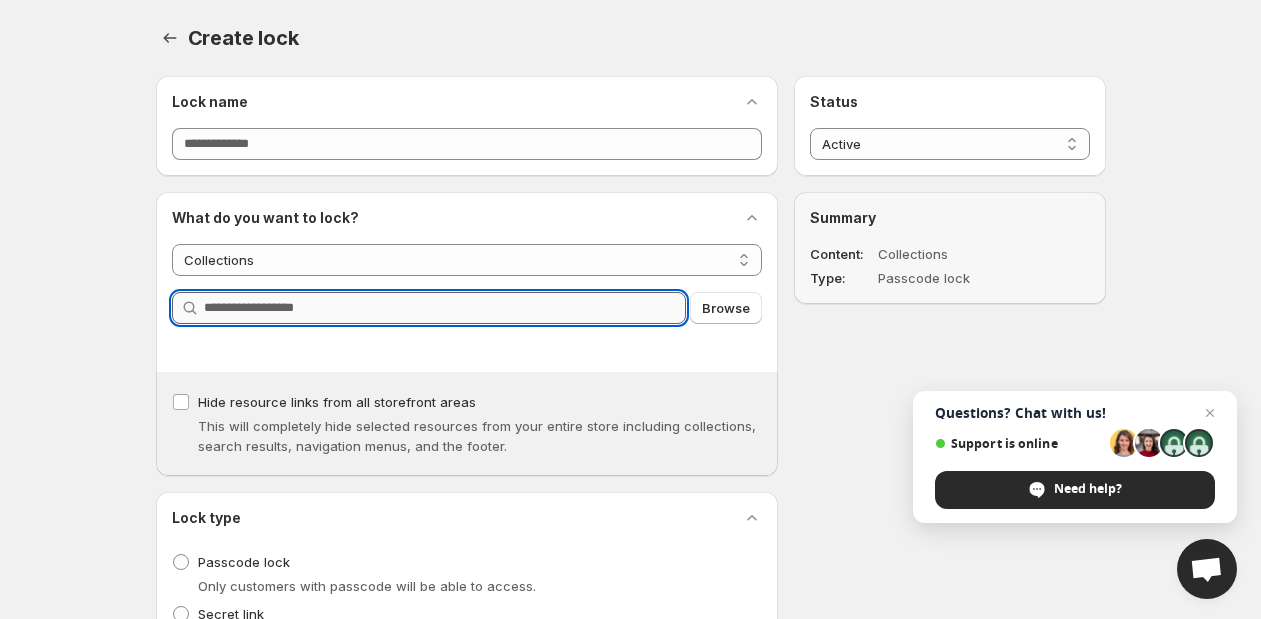 click on "Query" at bounding box center [445, 308] 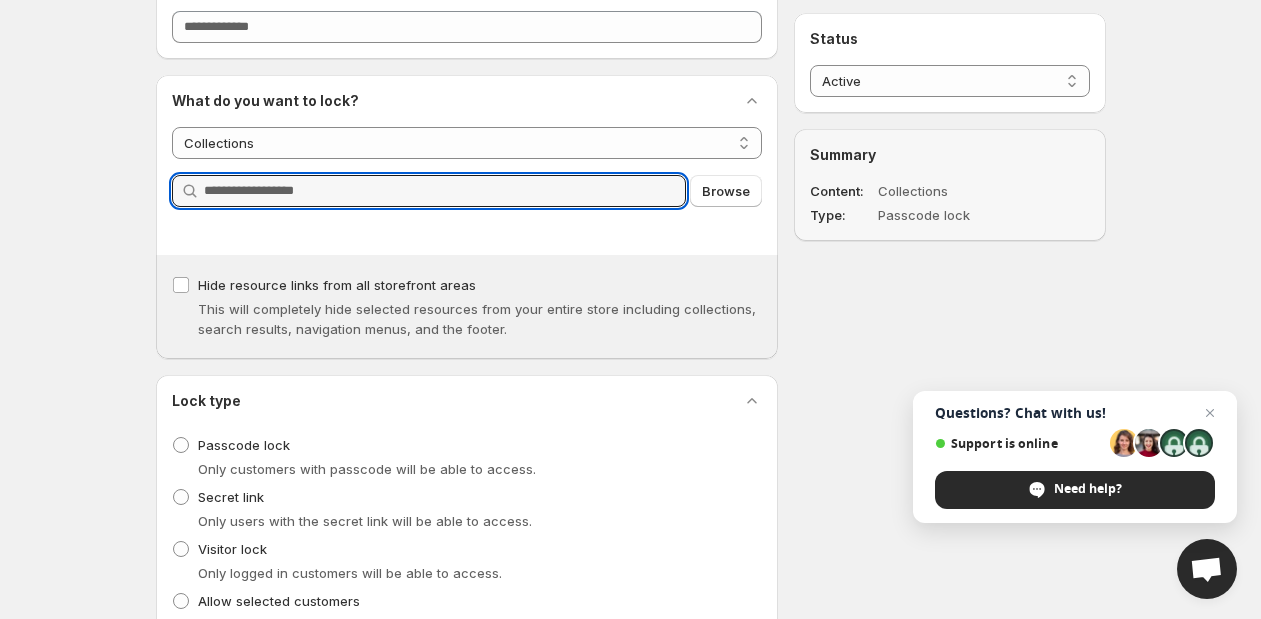 scroll, scrollTop: 175, scrollLeft: 0, axis: vertical 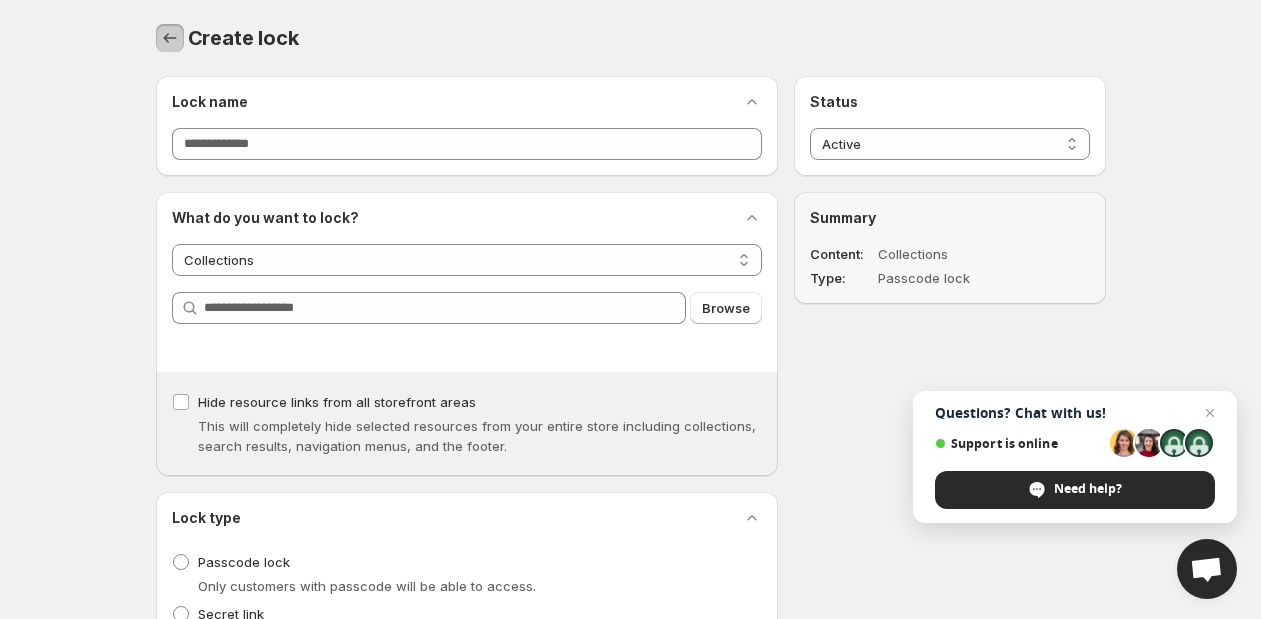 click 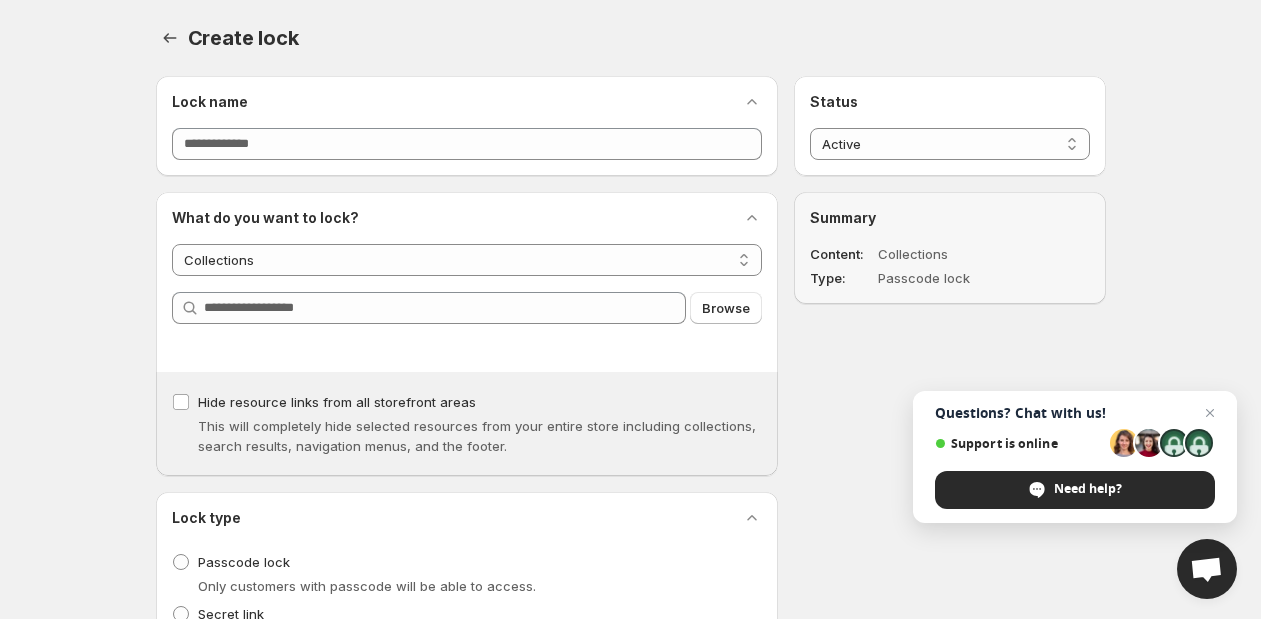 select on "*******" 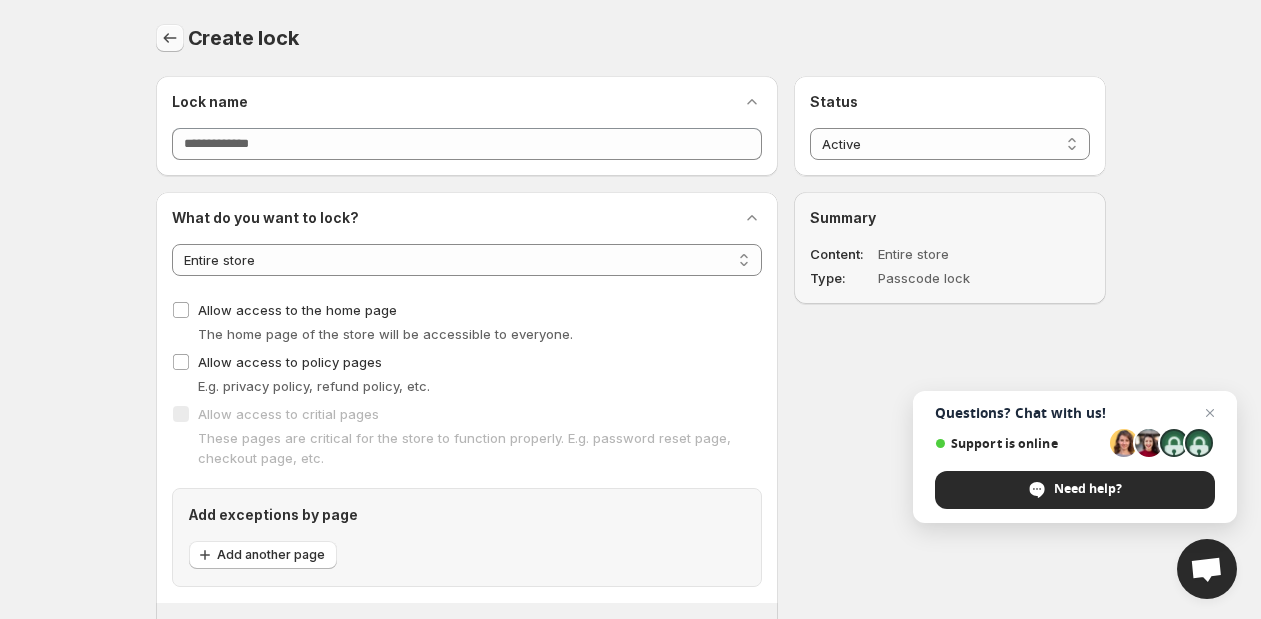 click 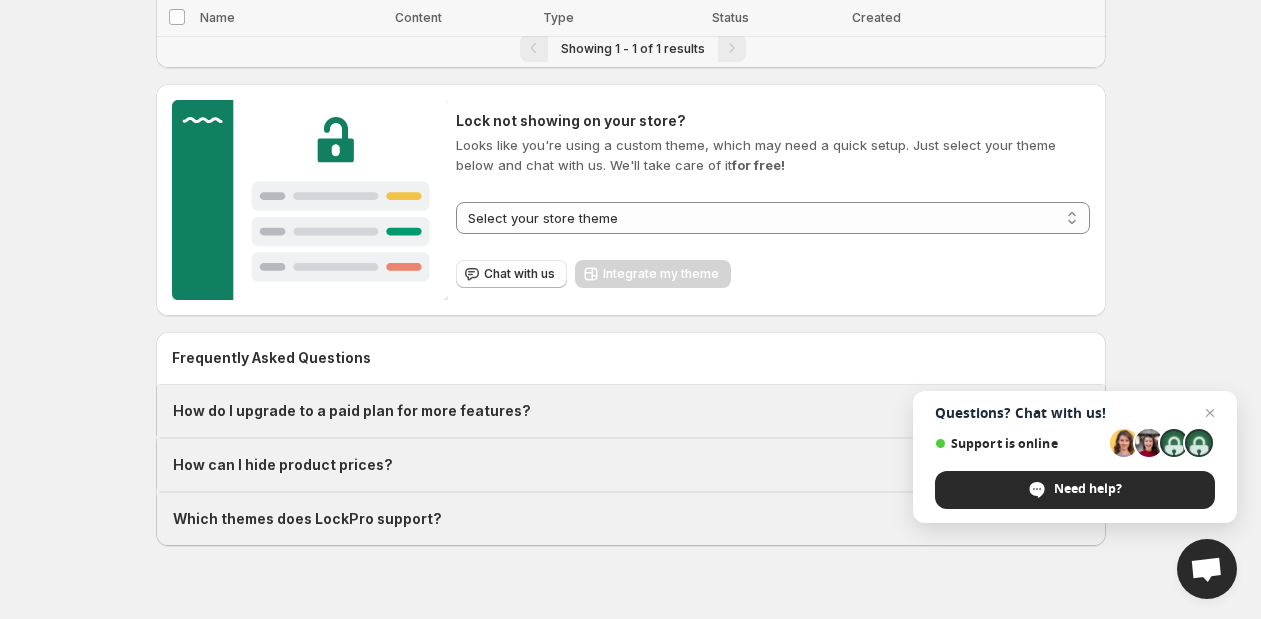 scroll, scrollTop: 0, scrollLeft: 0, axis: both 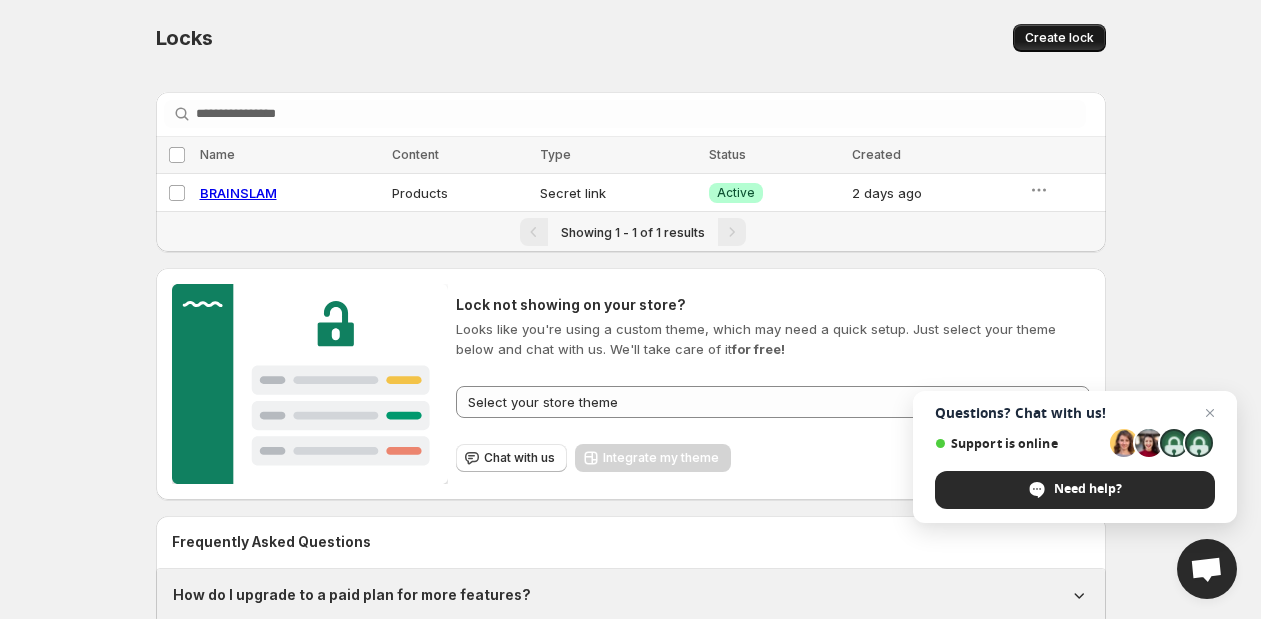 click on "Create lock" at bounding box center (1059, 38) 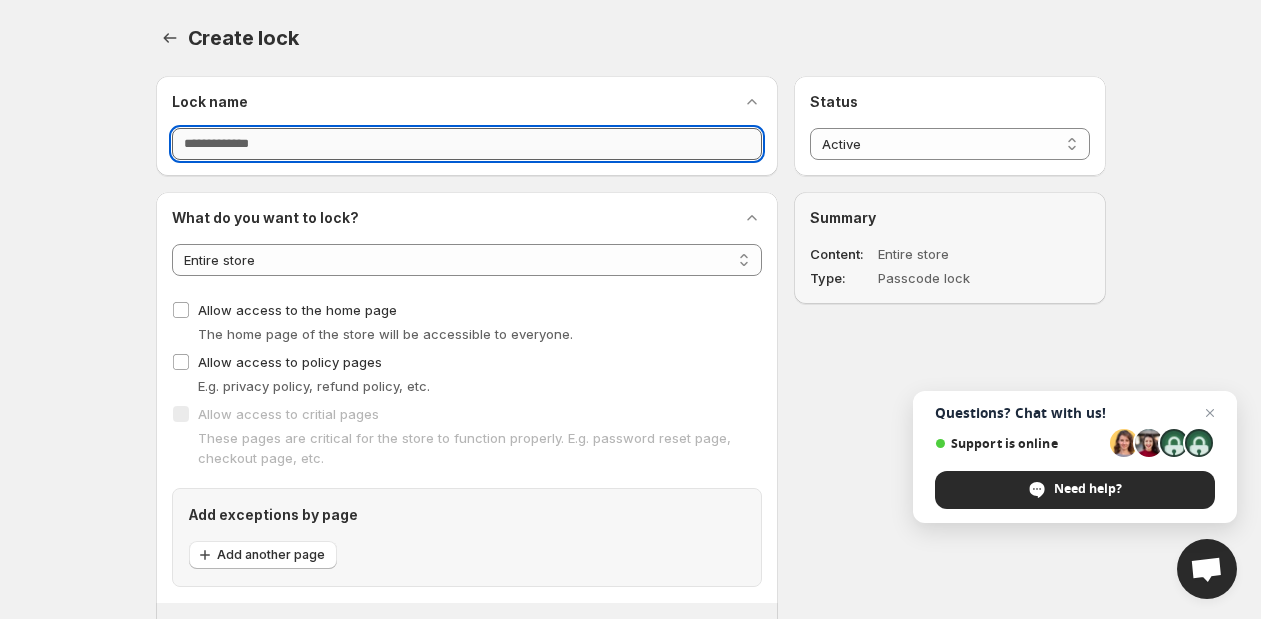 click on "Lock name" at bounding box center (467, 144) 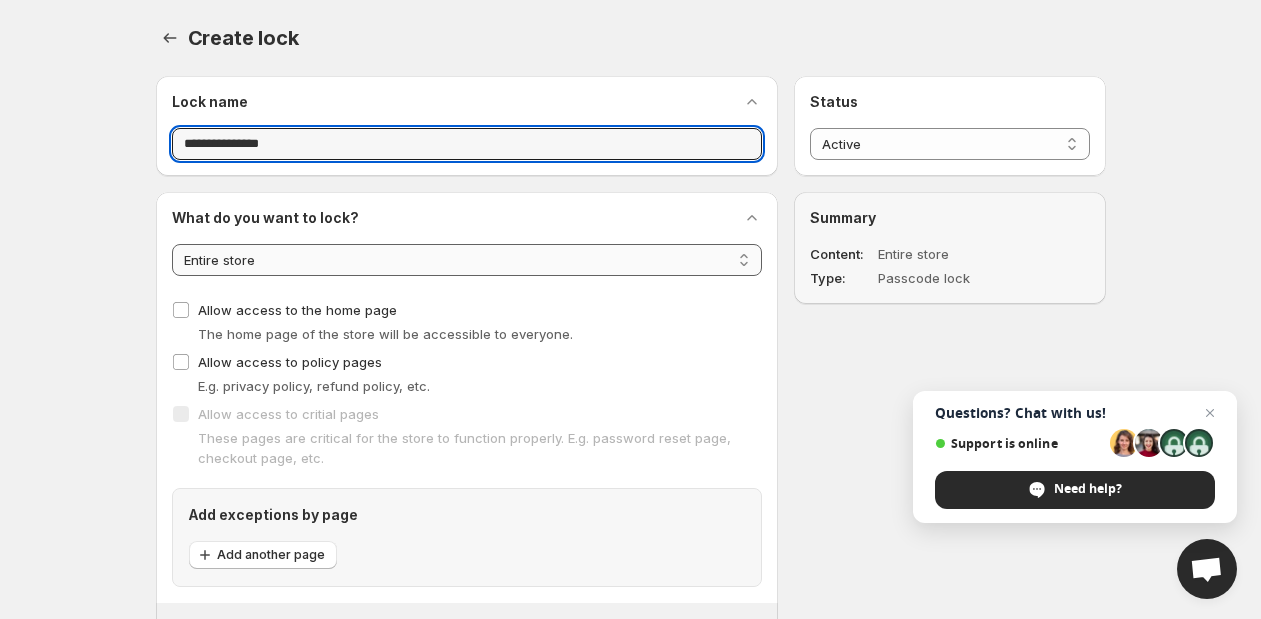 type on "**********" 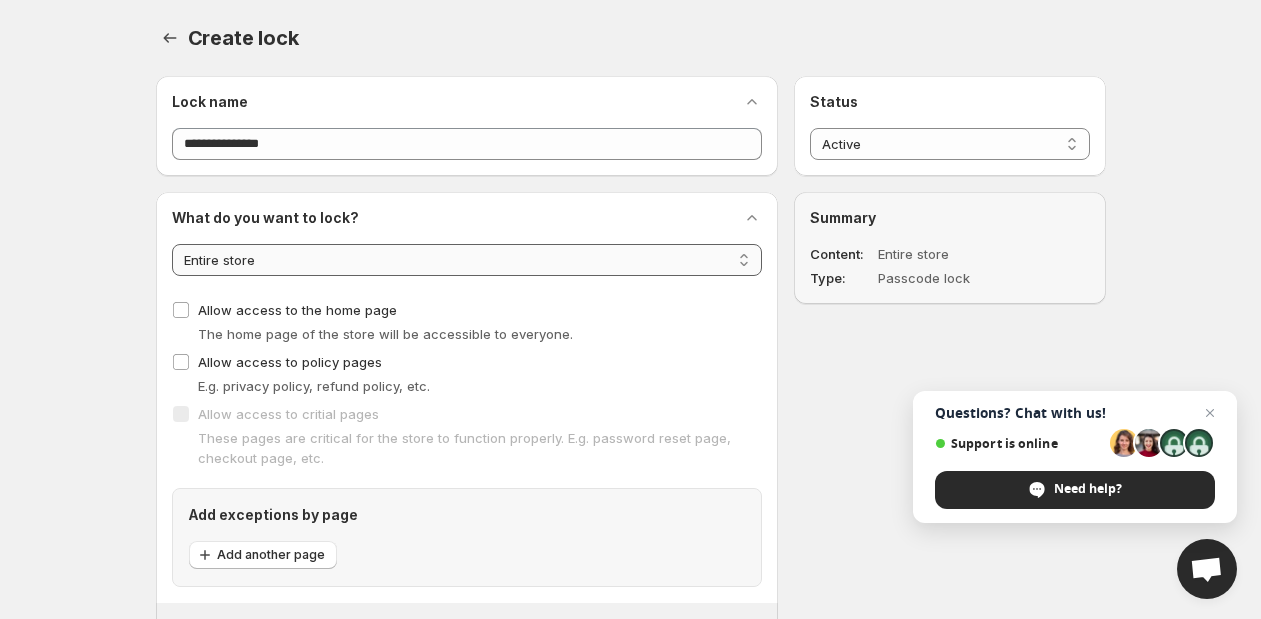 select on "********" 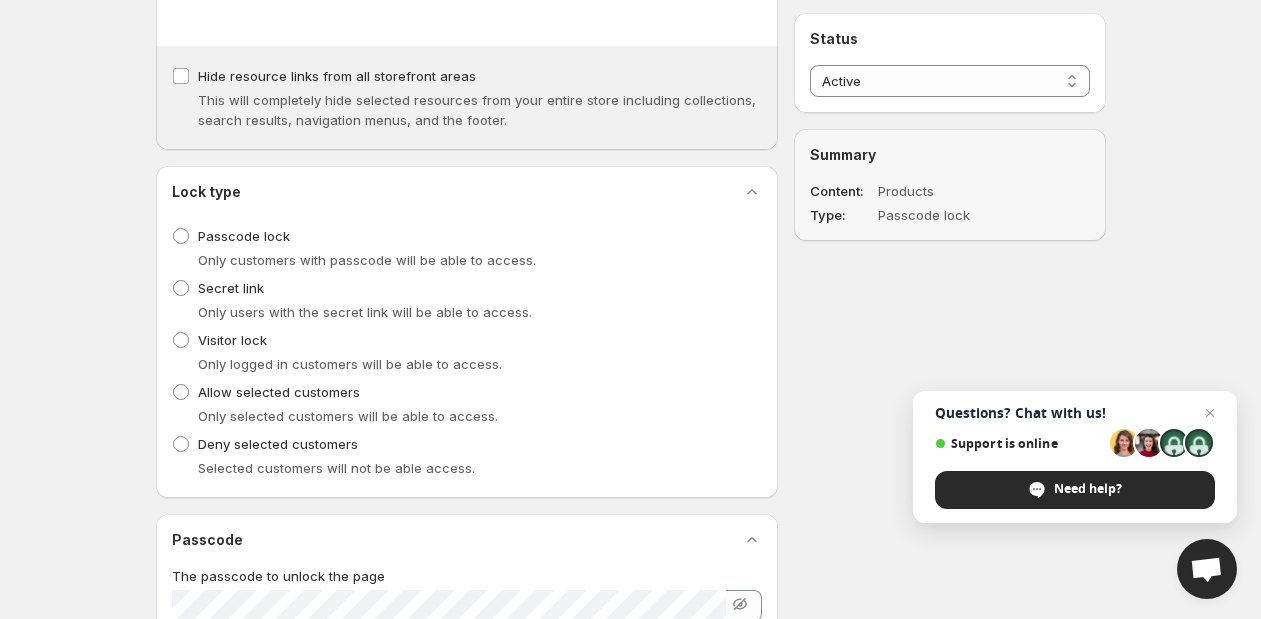 scroll, scrollTop: 412, scrollLeft: 0, axis: vertical 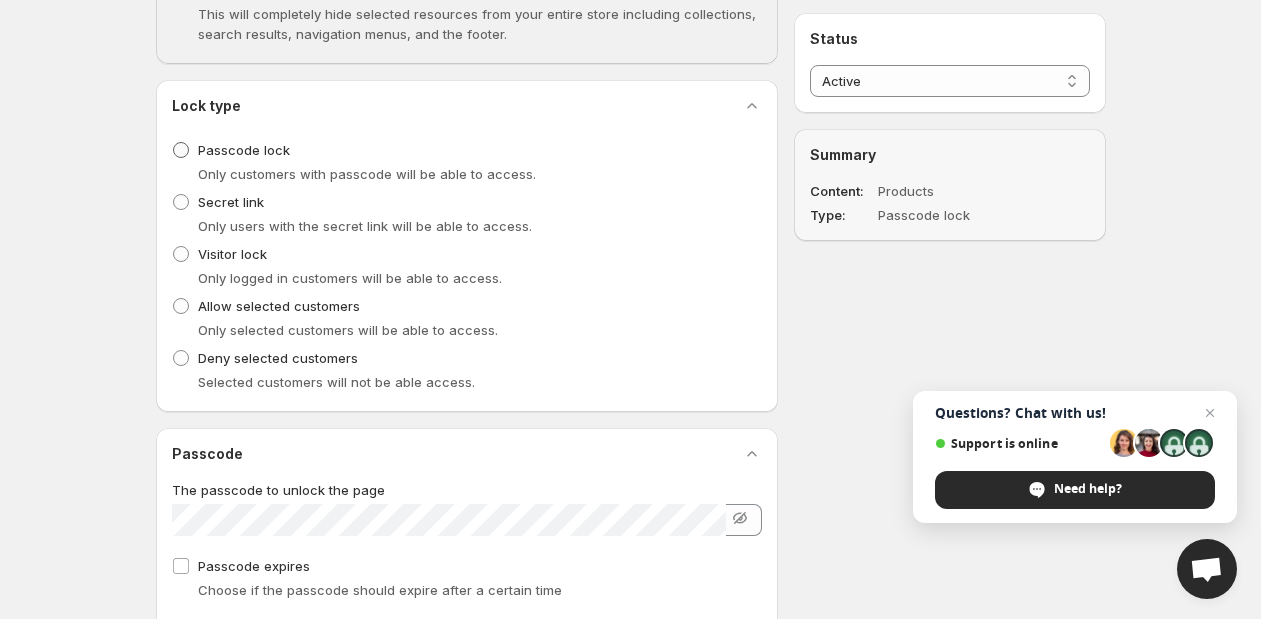 click on "Passcode lock" at bounding box center (244, 150) 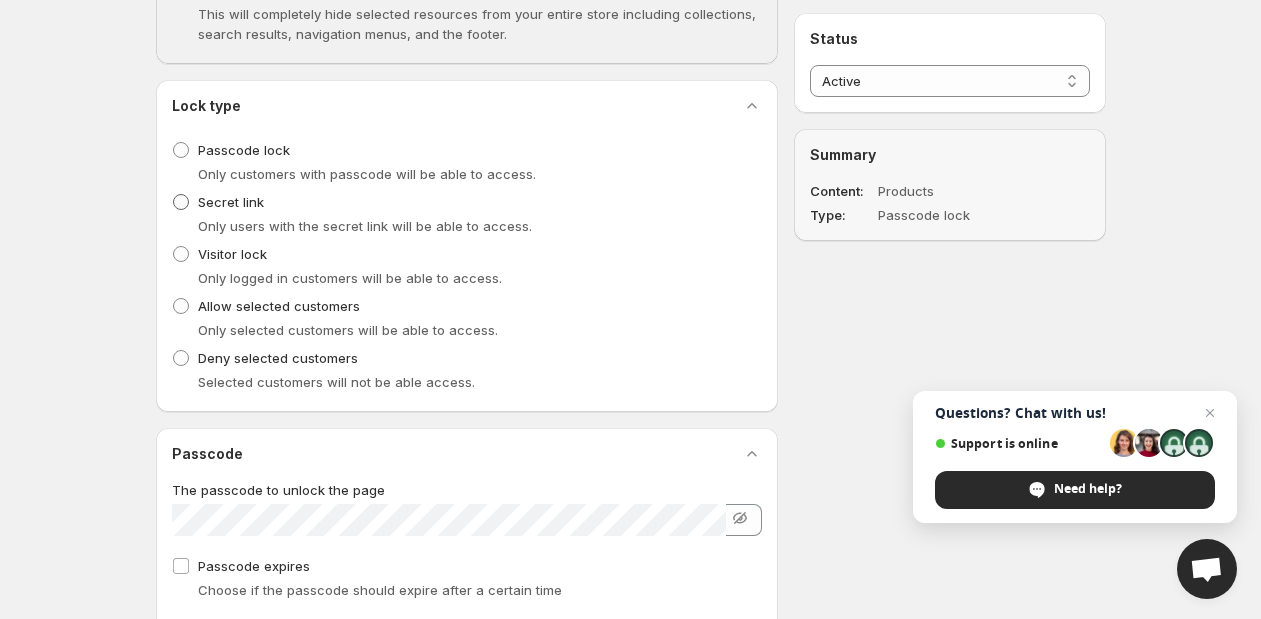 click on "Secret link" at bounding box center (231, 202) 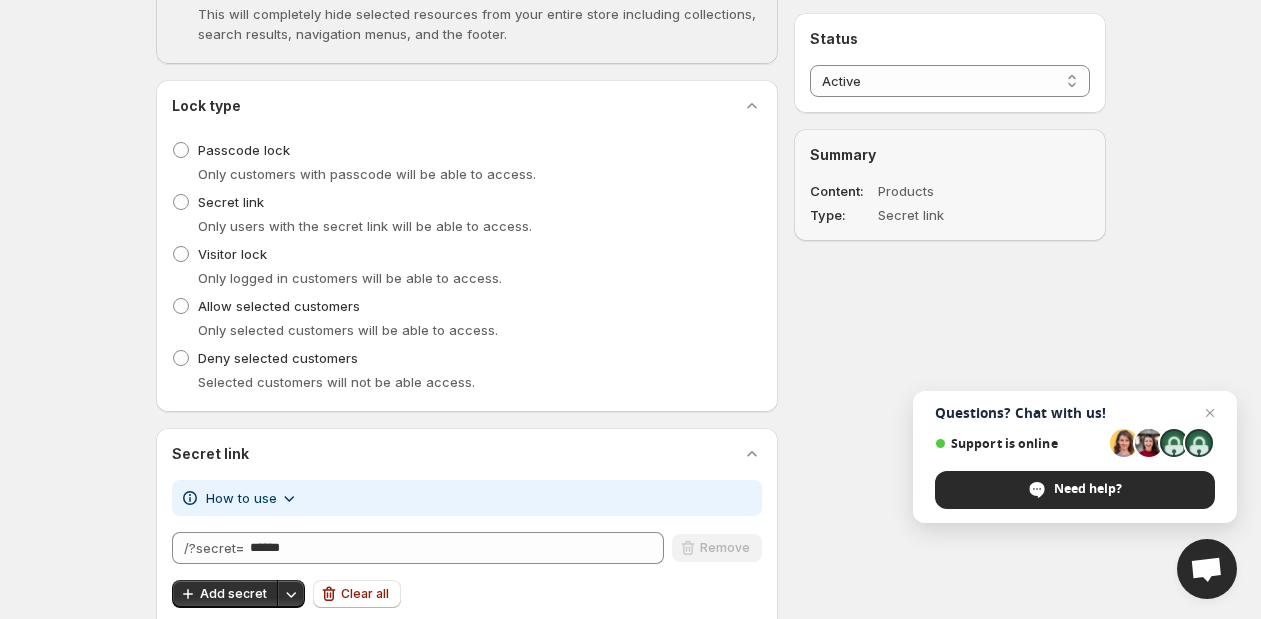 scroll, scrollTop: 659, scrollLeft: 0, axis: vertical 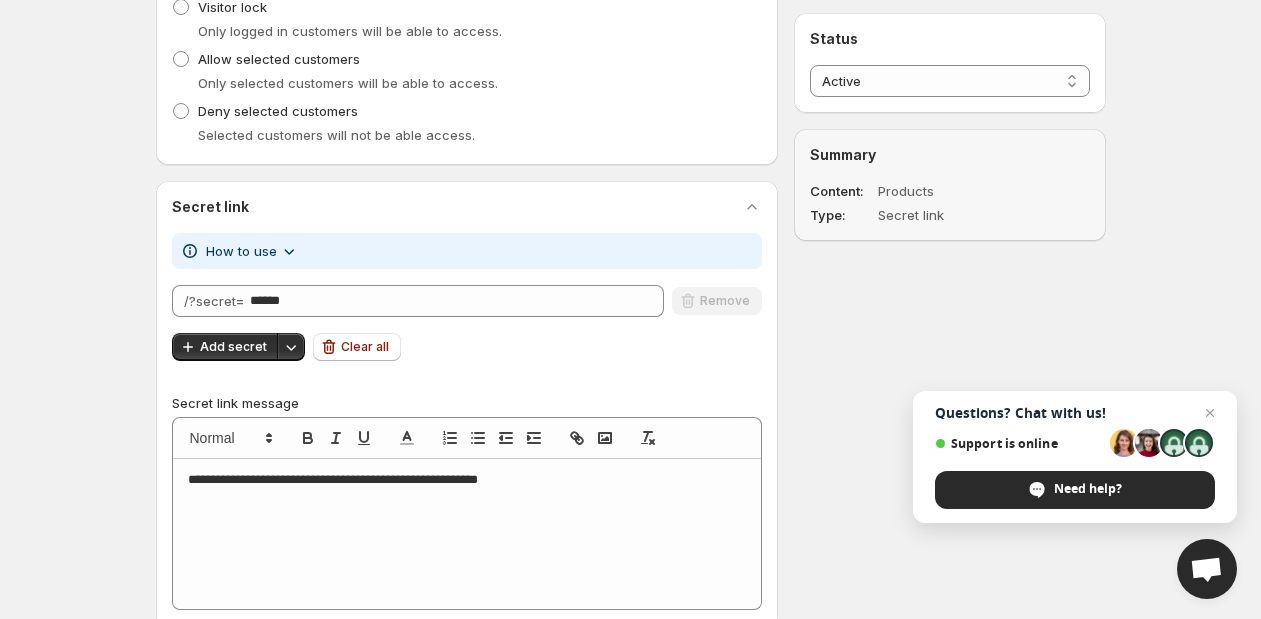click 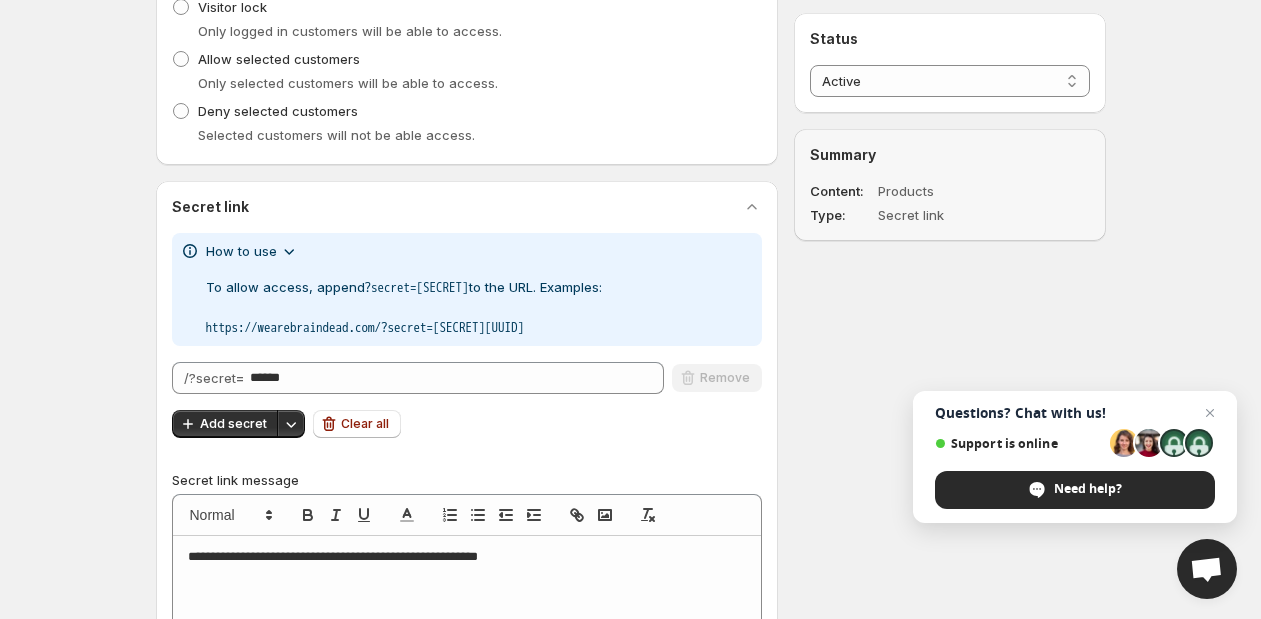 click 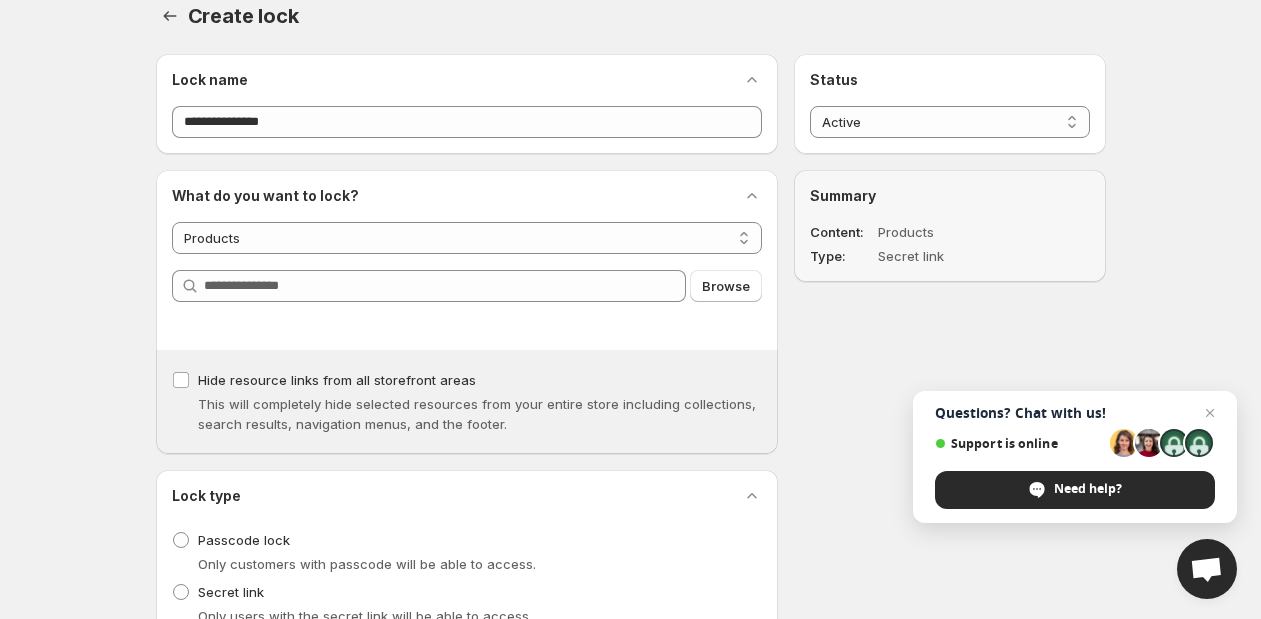 scroll, scrollTop: 0, scrollLeft: 0, axis: both 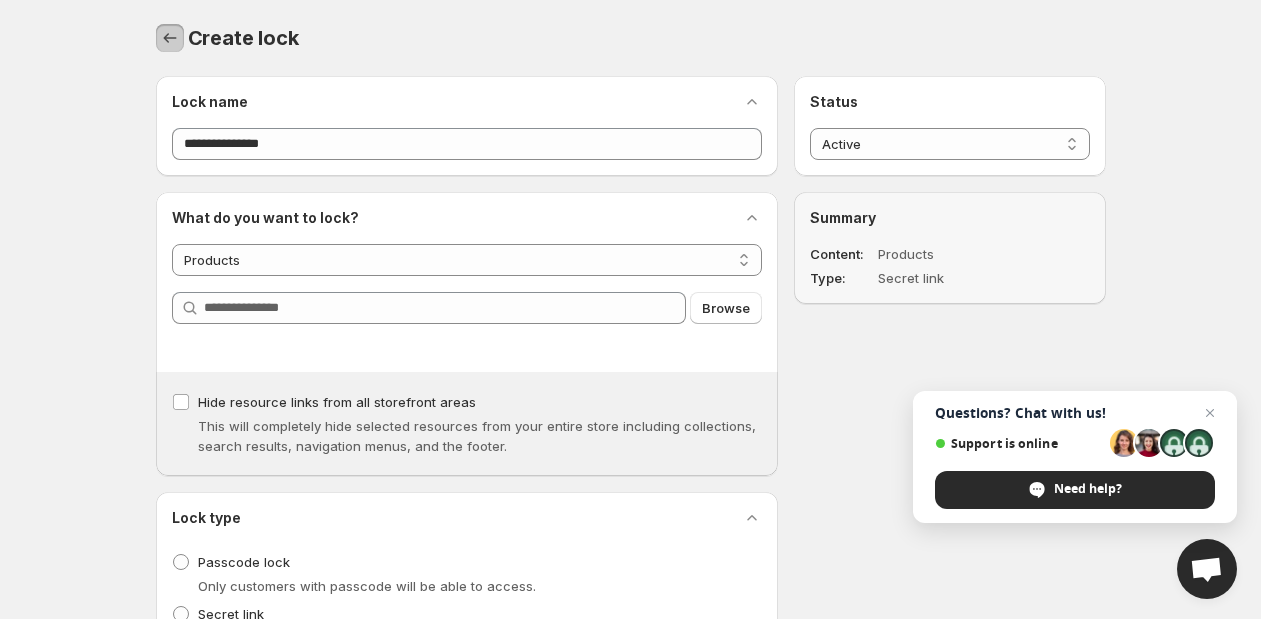 click 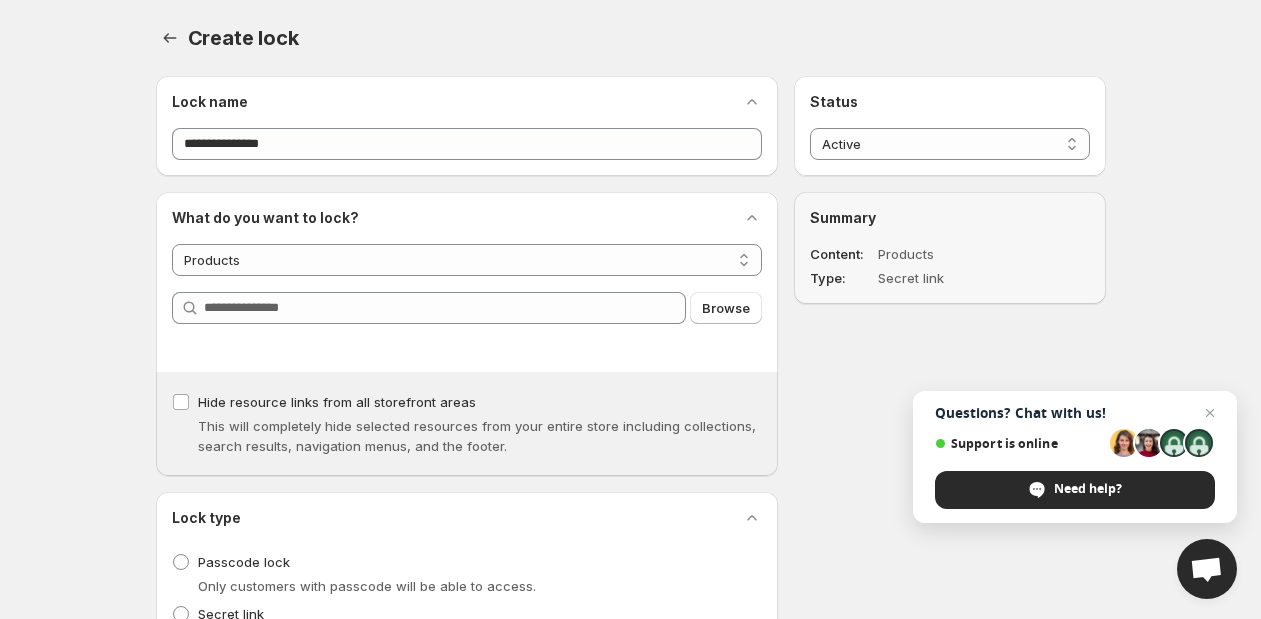 type 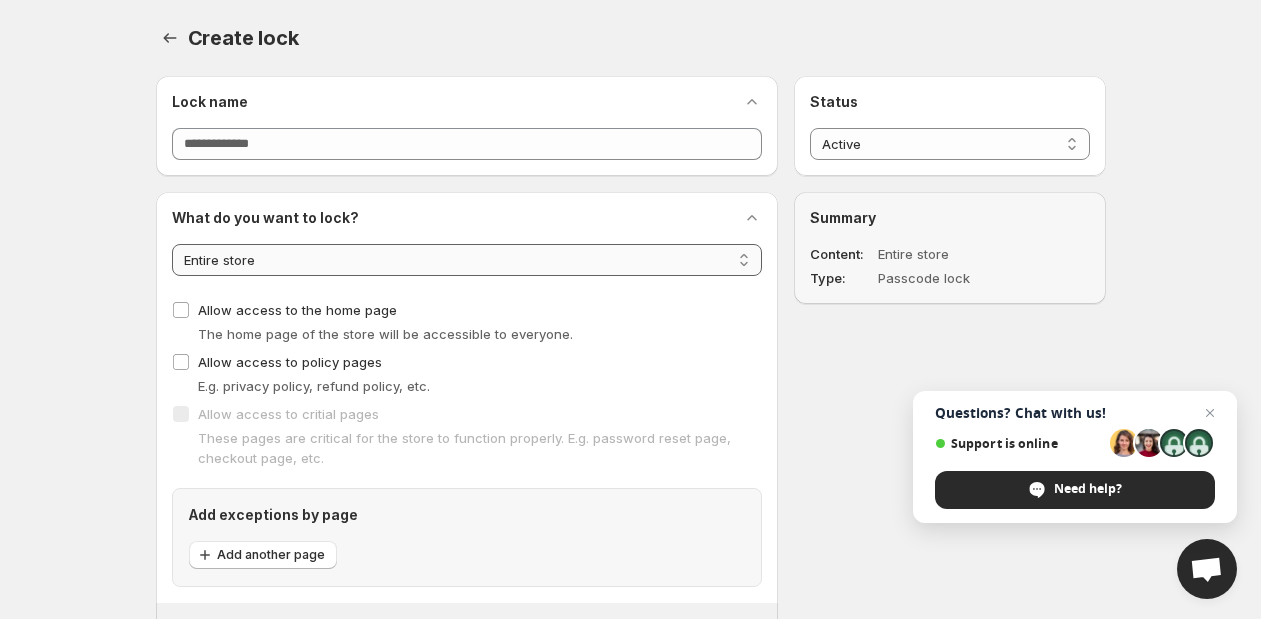 click on "**********" at bounding box center [467, 260] 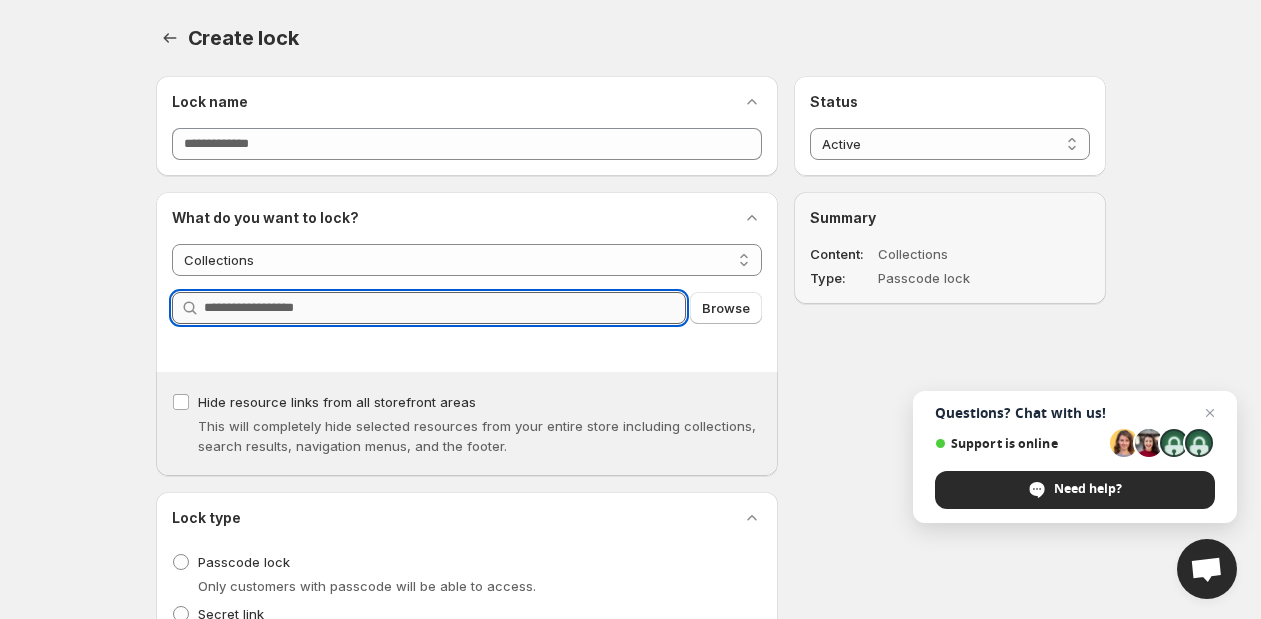 click on "Query" at bounding box center [445, 308] 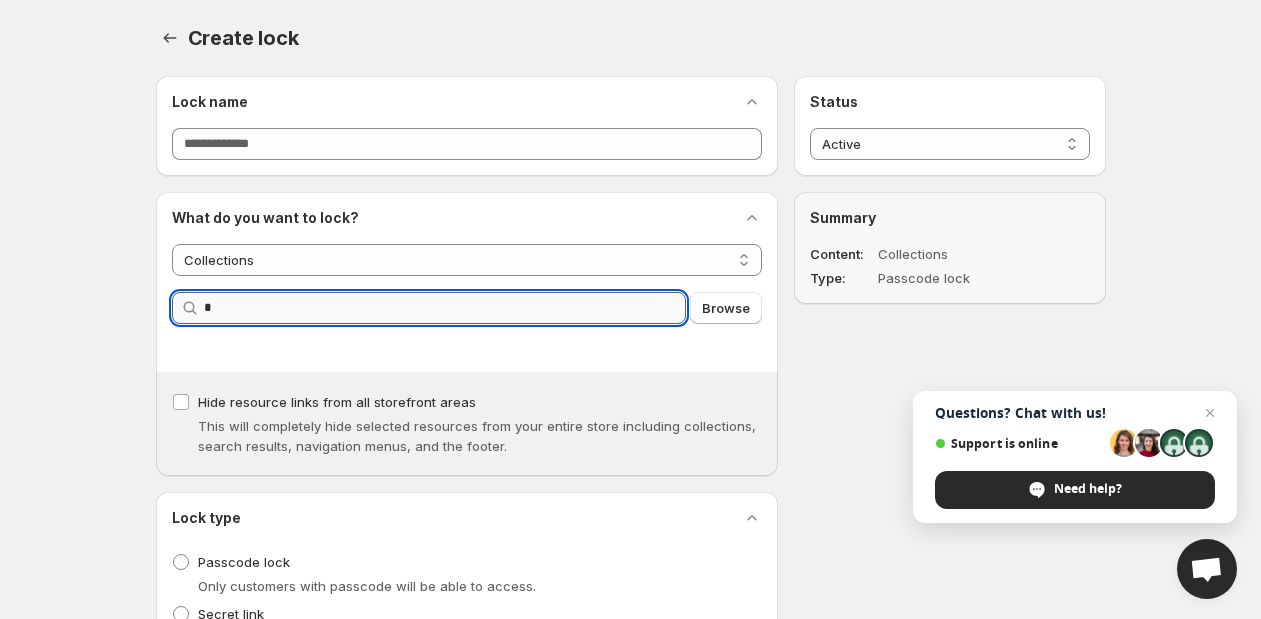 type on "*" 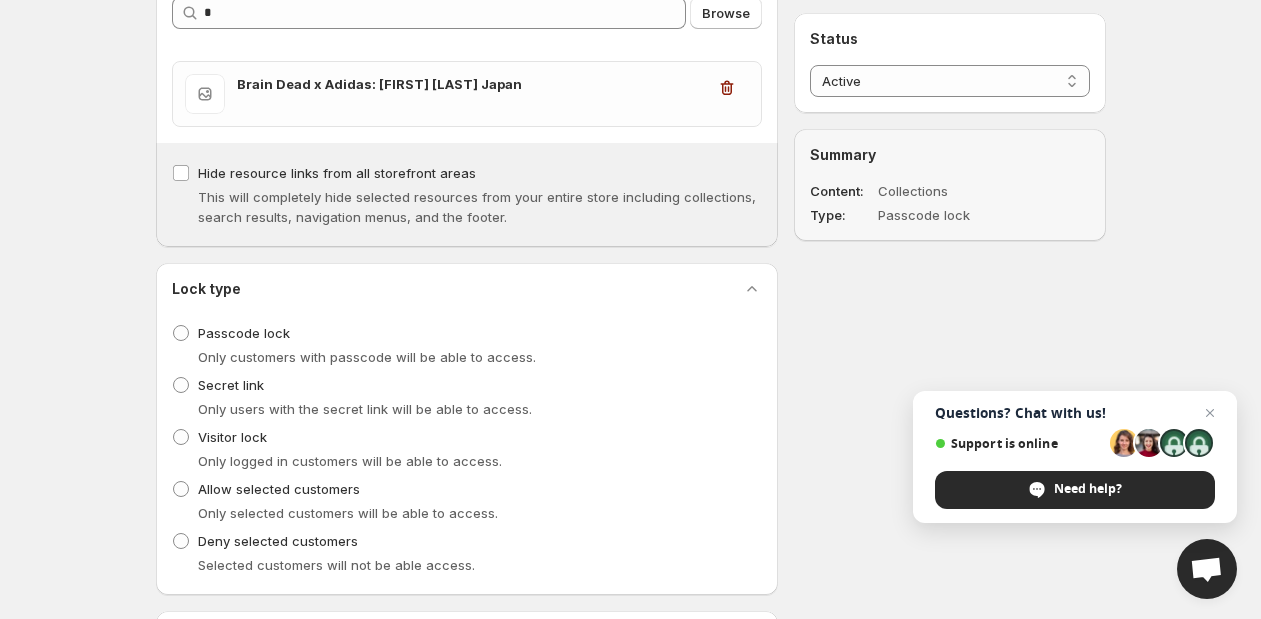 scroll, scrollTop: 399, scrollLeft: 0, axis: vertical 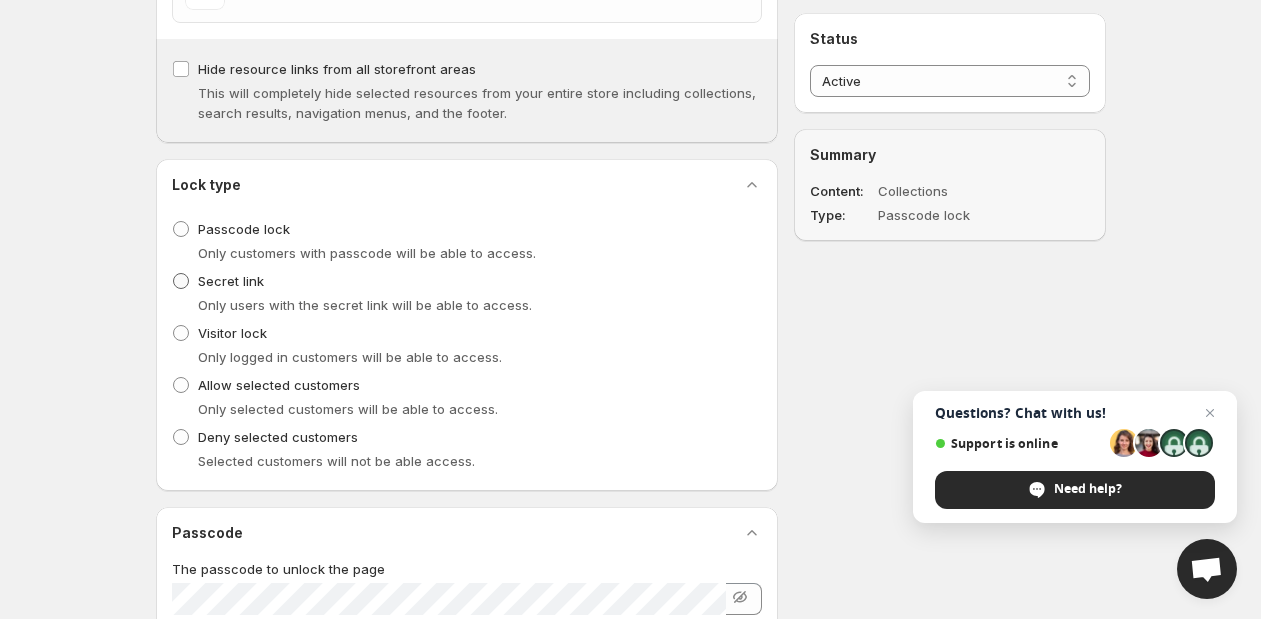 click on "Secret link" at bounding box center [231, 281] 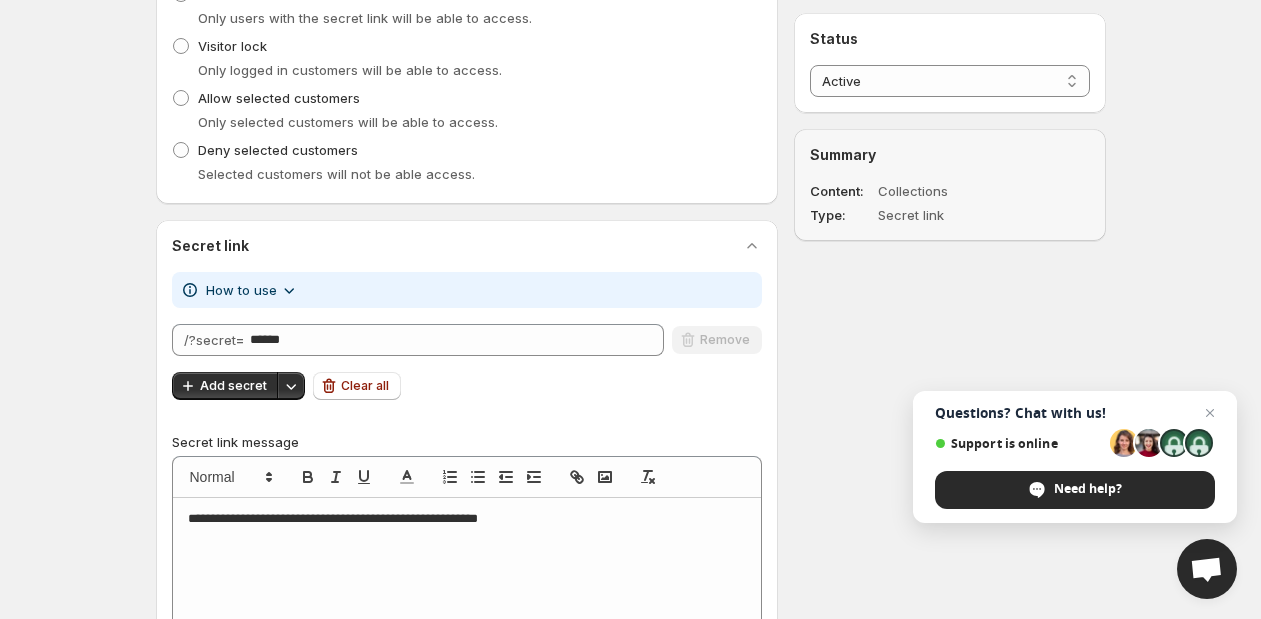 scroll, scrollTop: 724, scrollLeft: 0, axis: vertical 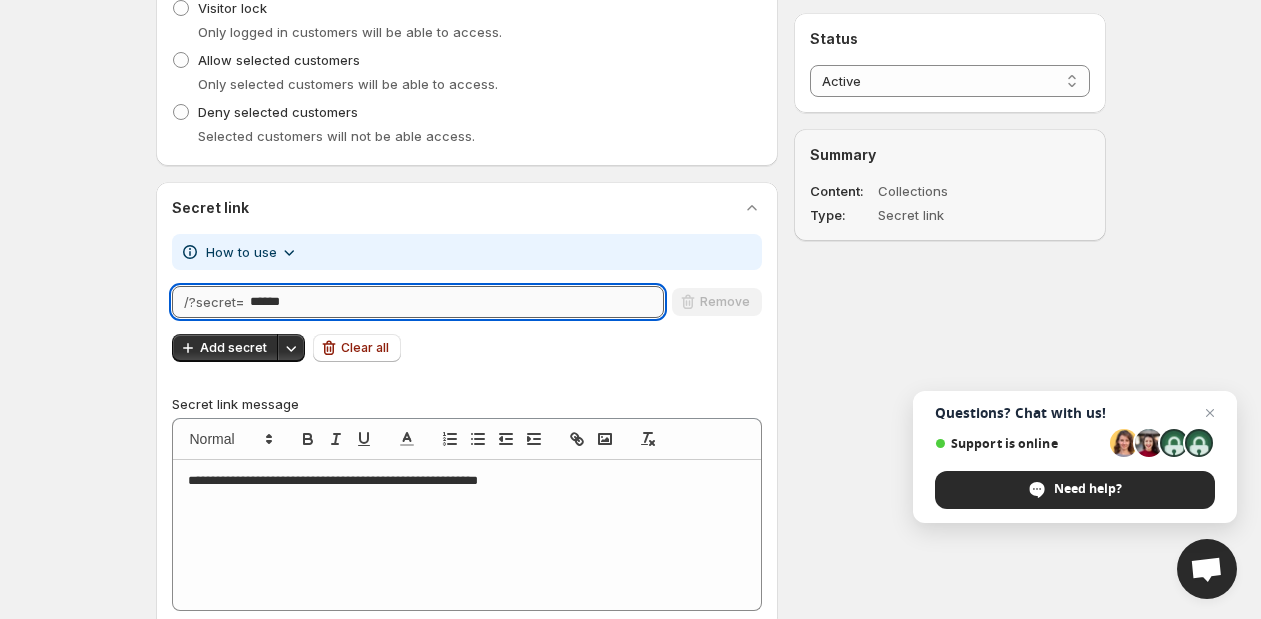 click on "******" at bounding box center (457, 302) 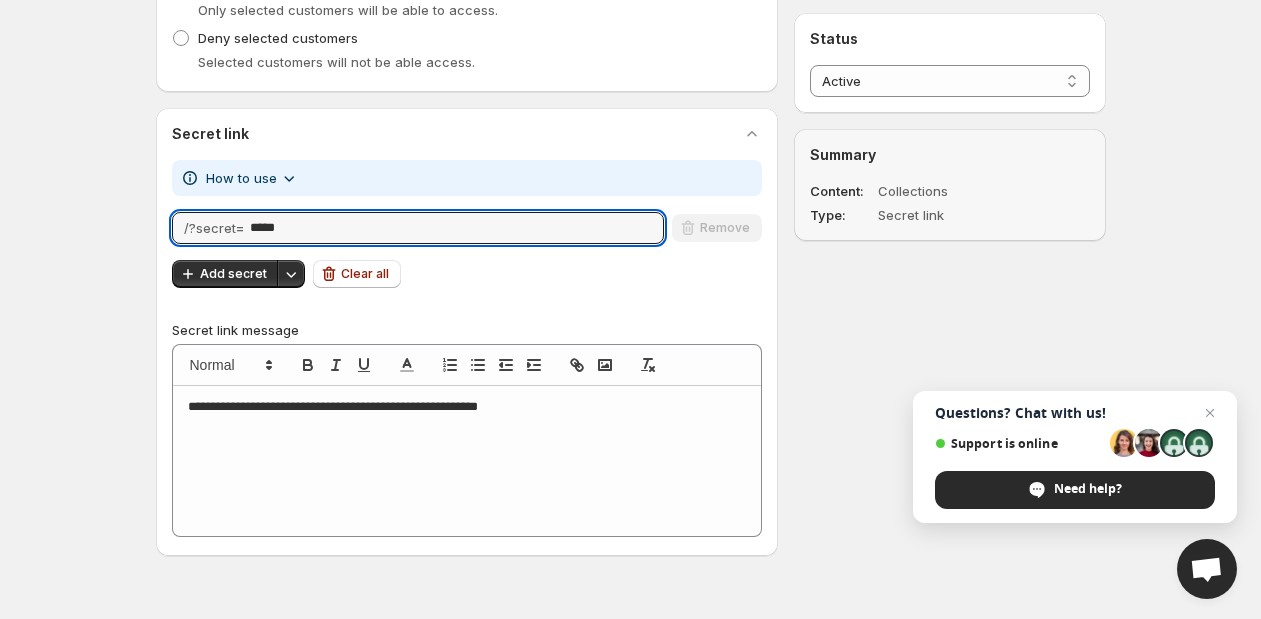 scroll, scrollTop: 811, scrollLeft: 0, axis: vertical 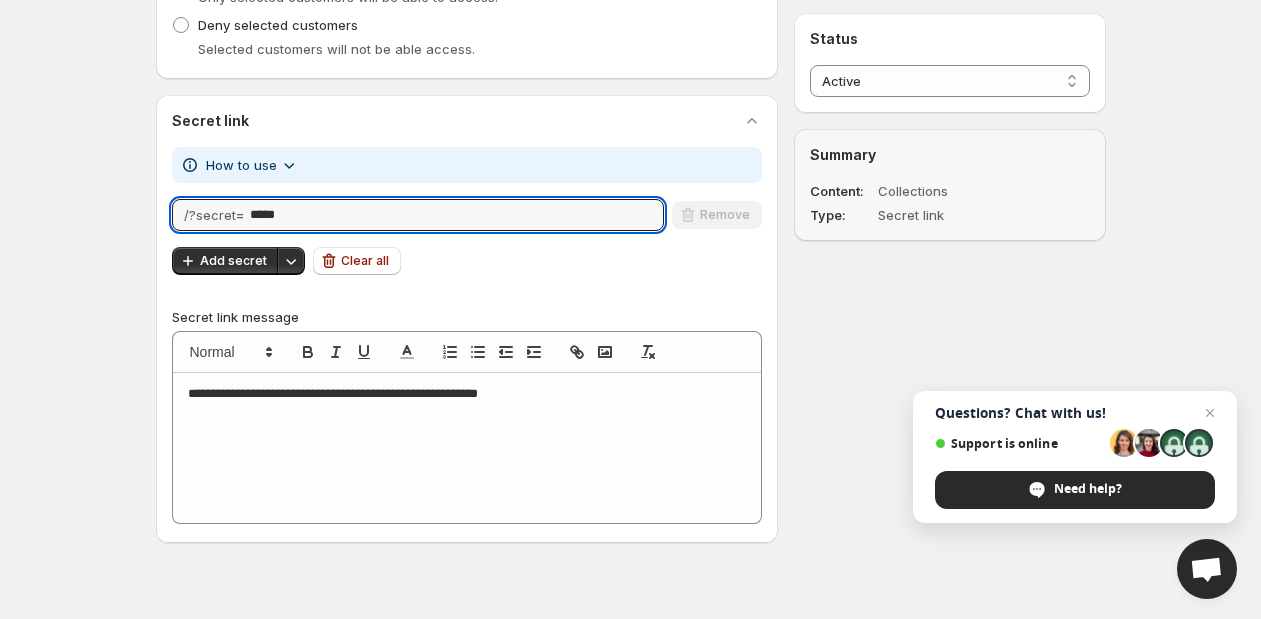 type on "*****" 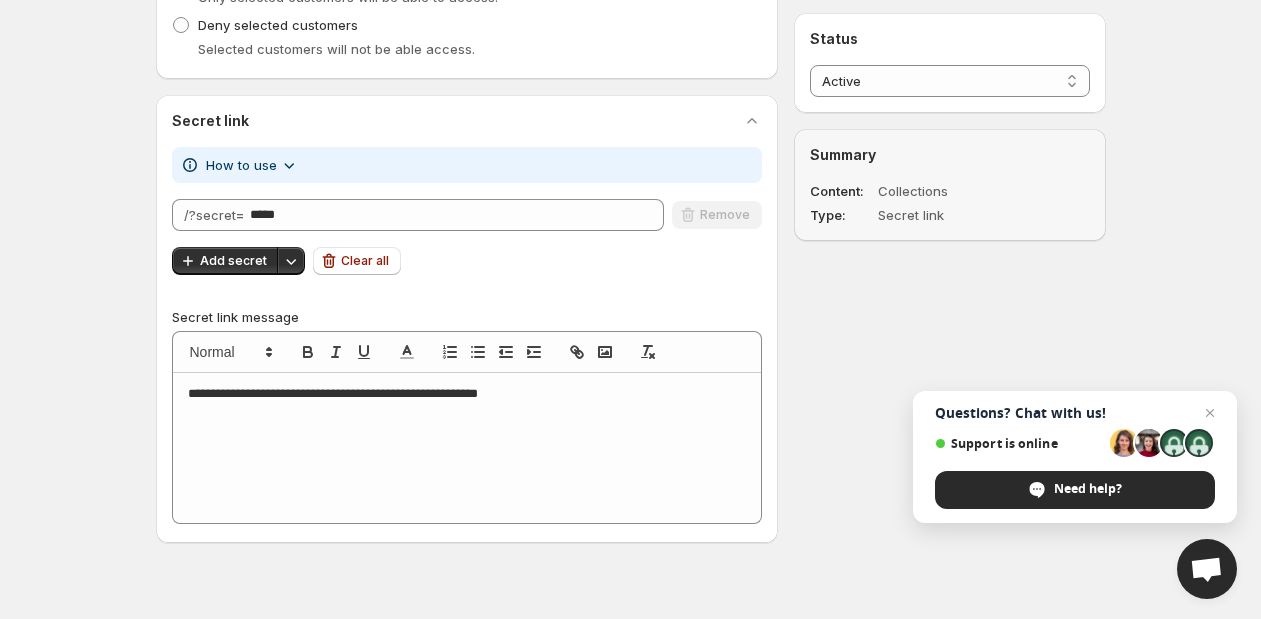 click on "**********" at bounding box center [467, 448] 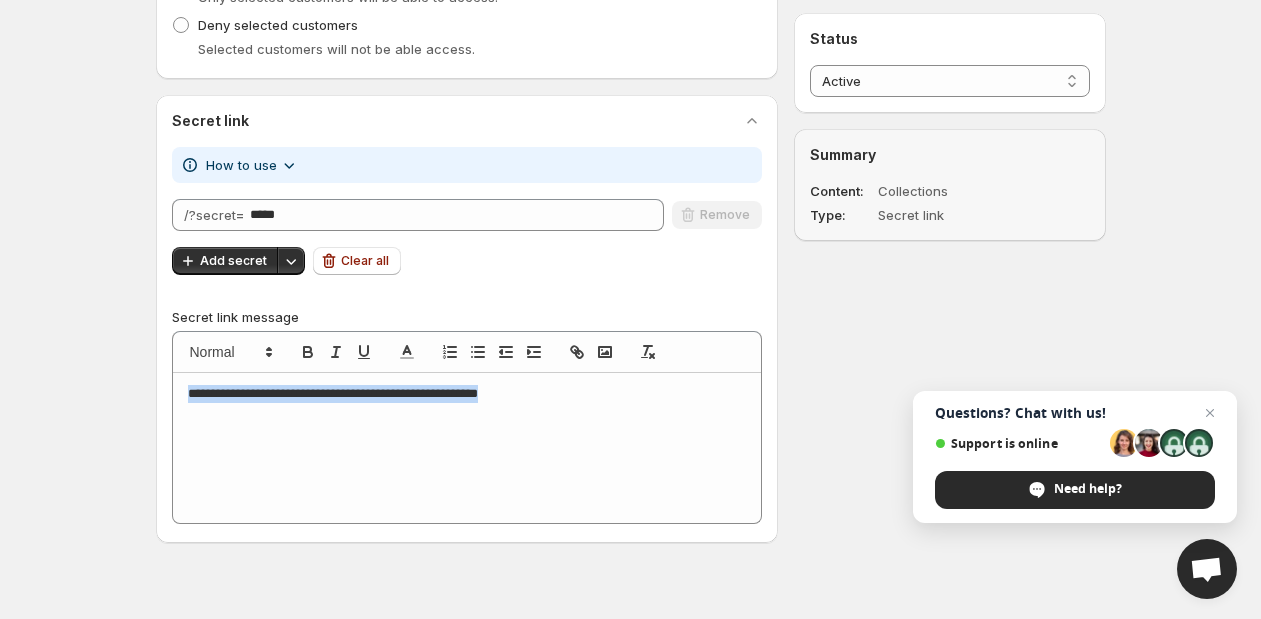click on "**********" at bounding box center [467, 448] 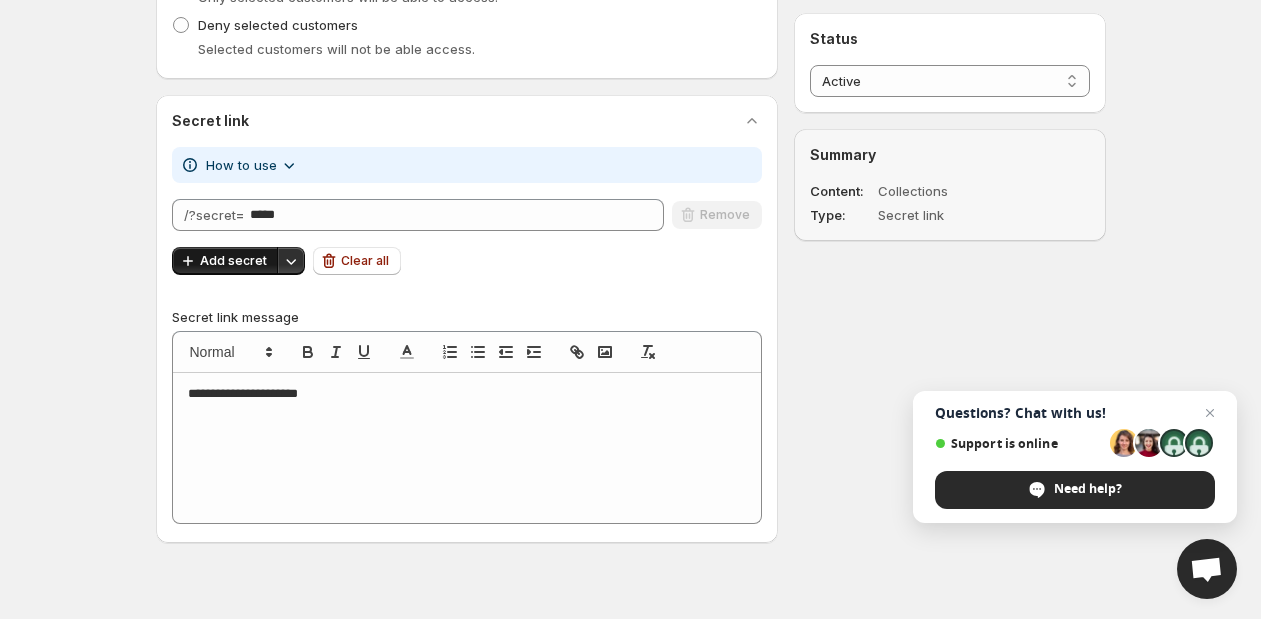 click on "Add secret" at bounding box center [233, 261] 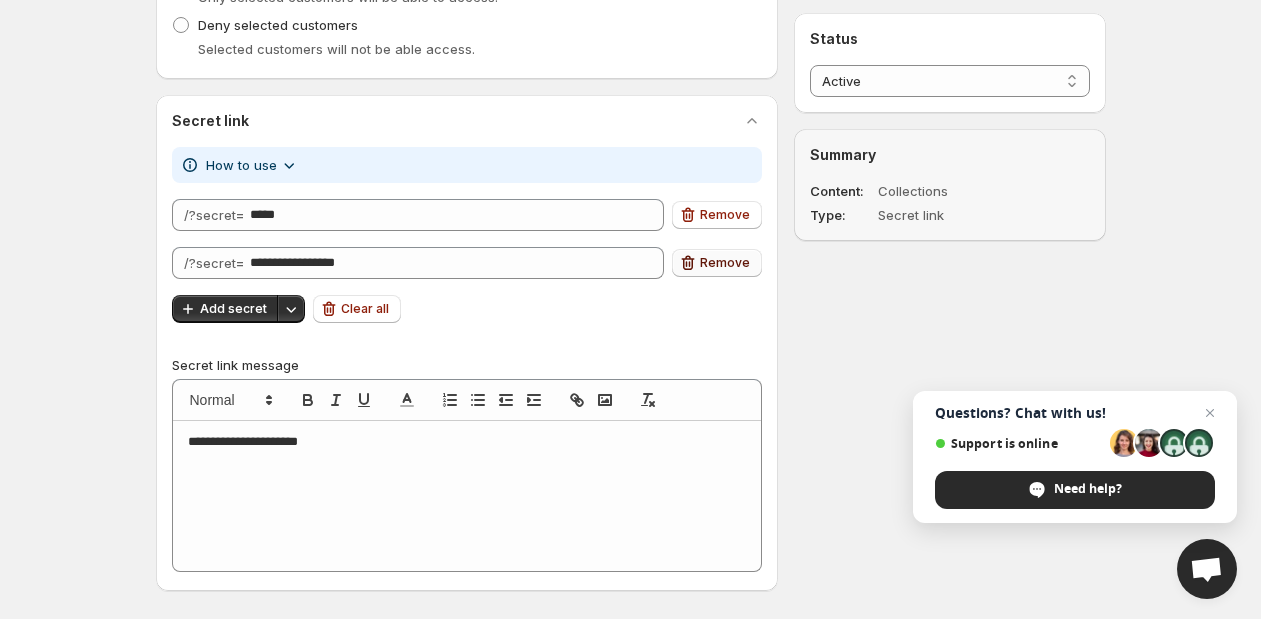 click on "Remove" at bounding box center [725, 263] 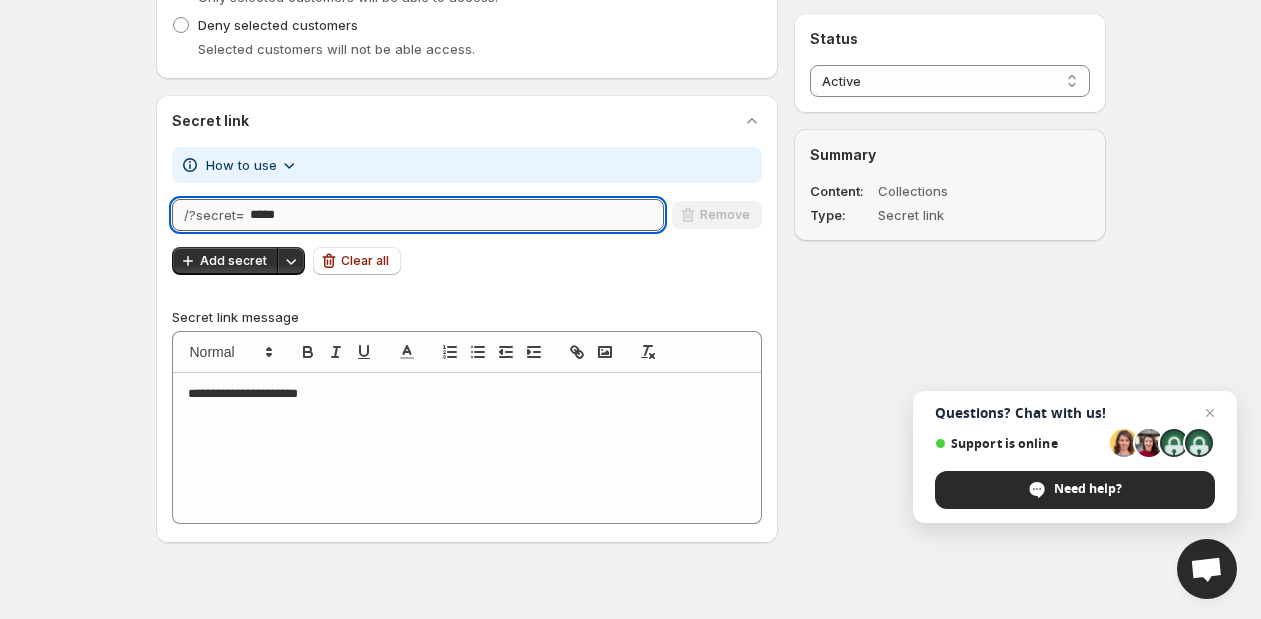 click on "*****" at bounding box center [457, 215] 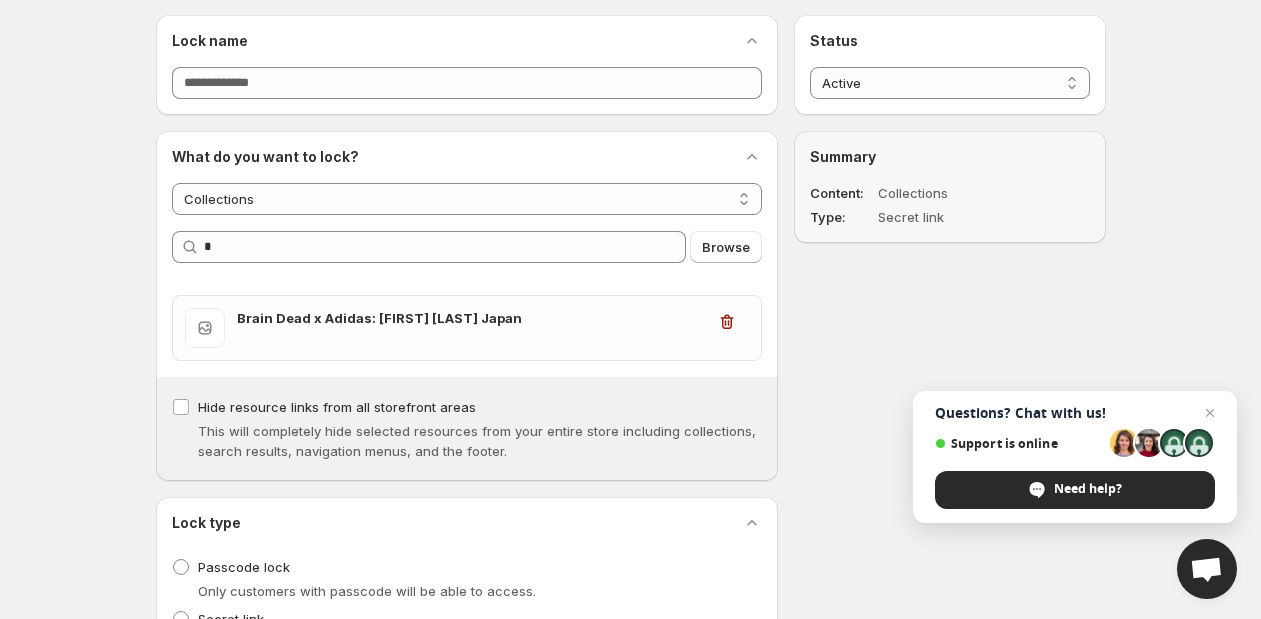 scroll, scrollTop: 0, scrollLeft: 0, axis: both 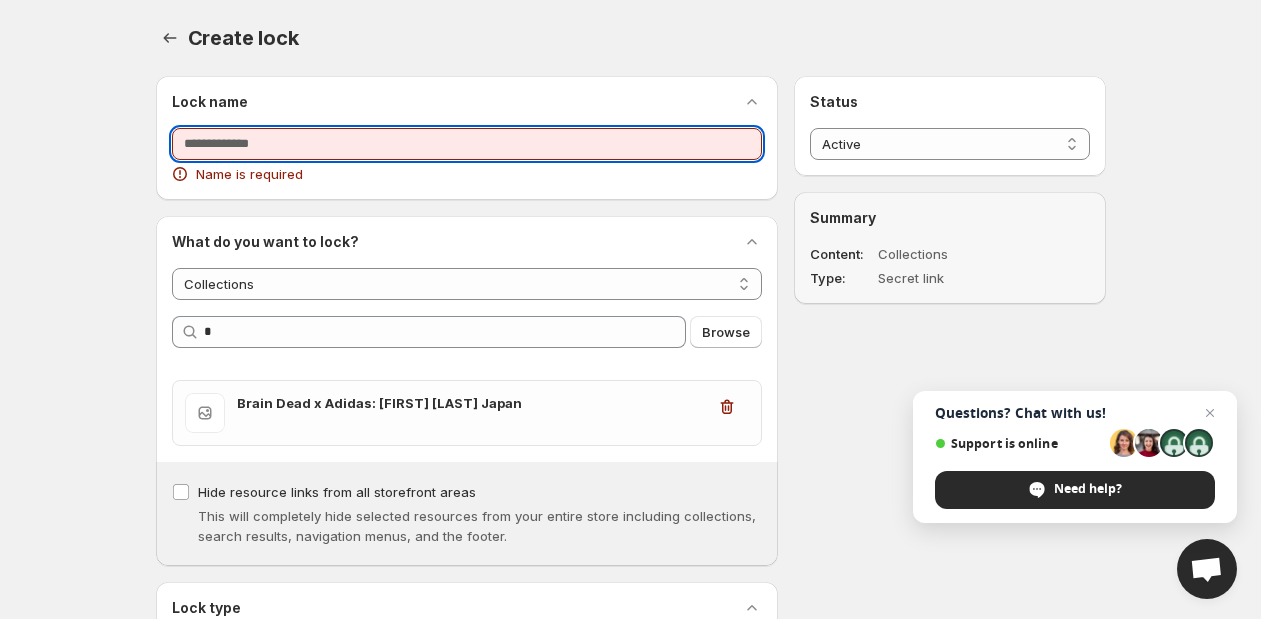 click on "Lock name" at bounding box center [467, 144] 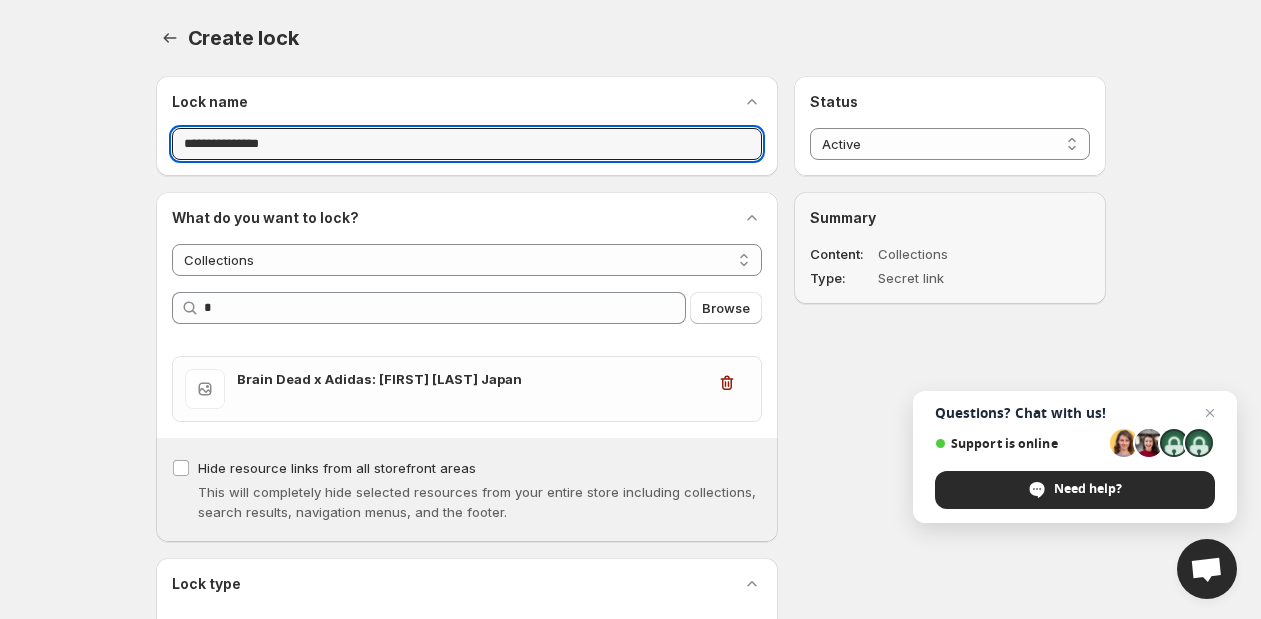type on "**********" 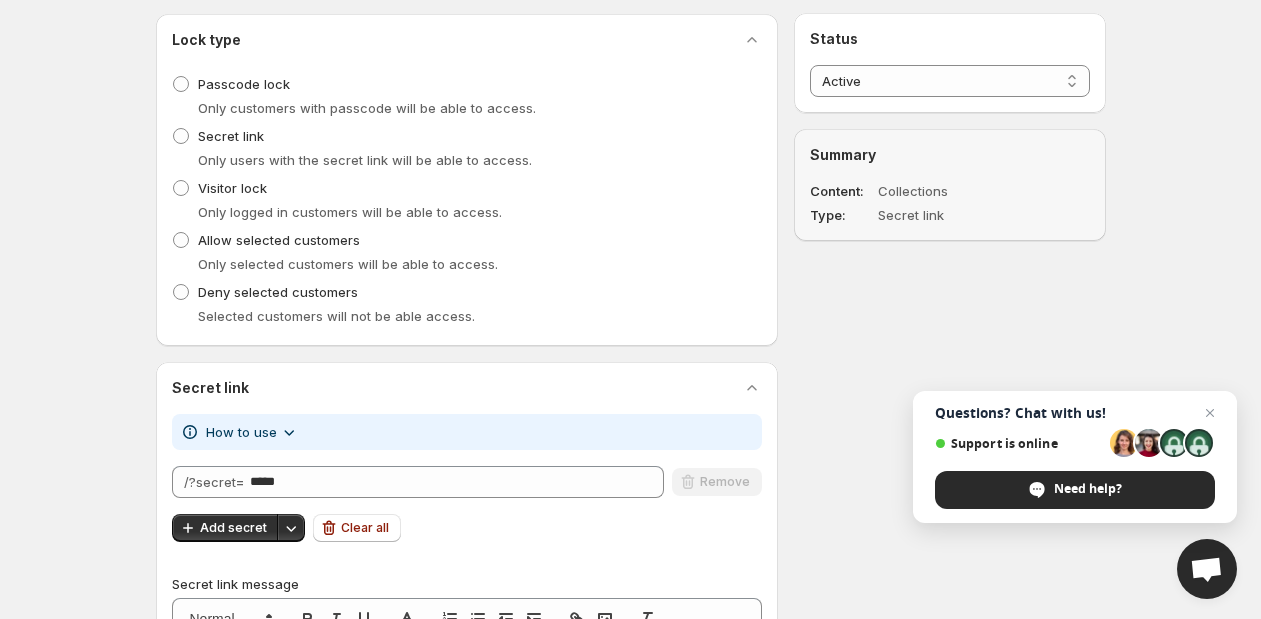 scroll, scrollTop: 532, scrollLeft: 0, axis: vertical 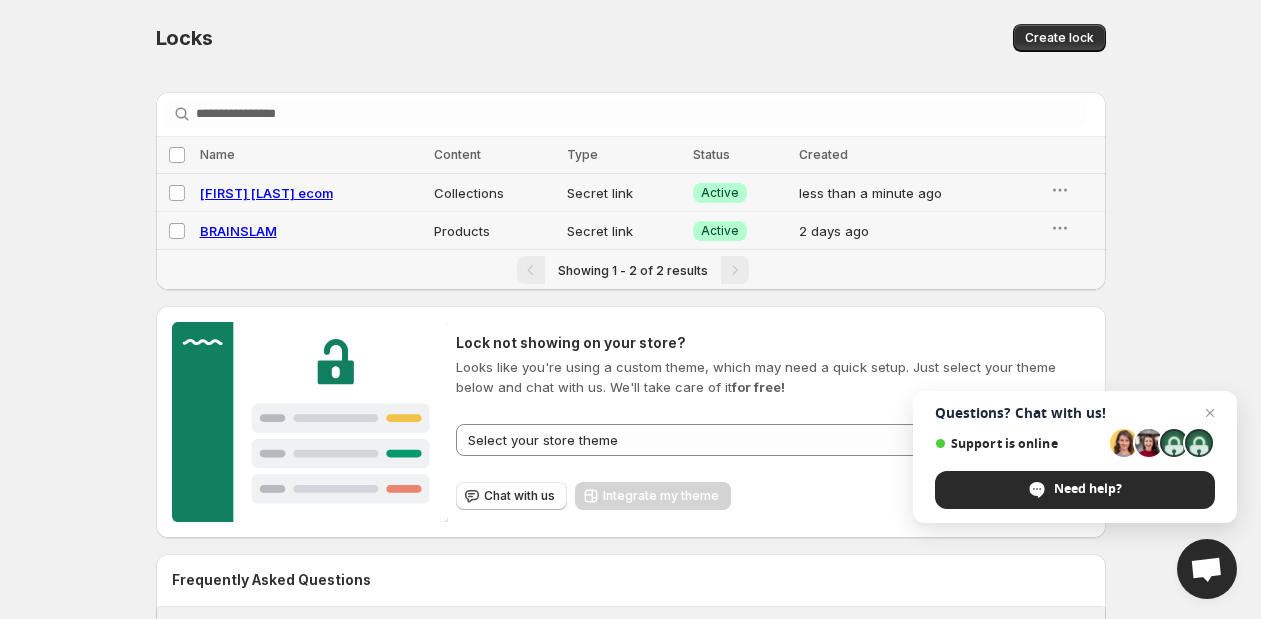 click on "[FIRST] [LAST] ecom" at bounding box center [311, 193] 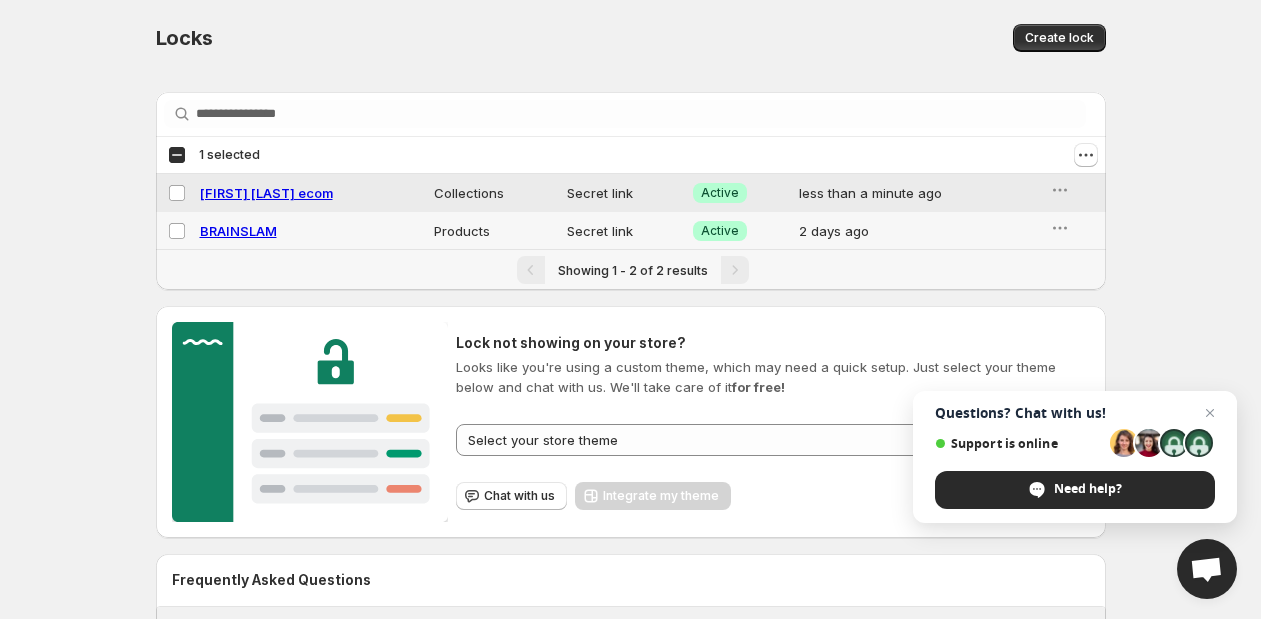 click on "[FIRST] [LAST] ecom" at bounding box center (266, 193) 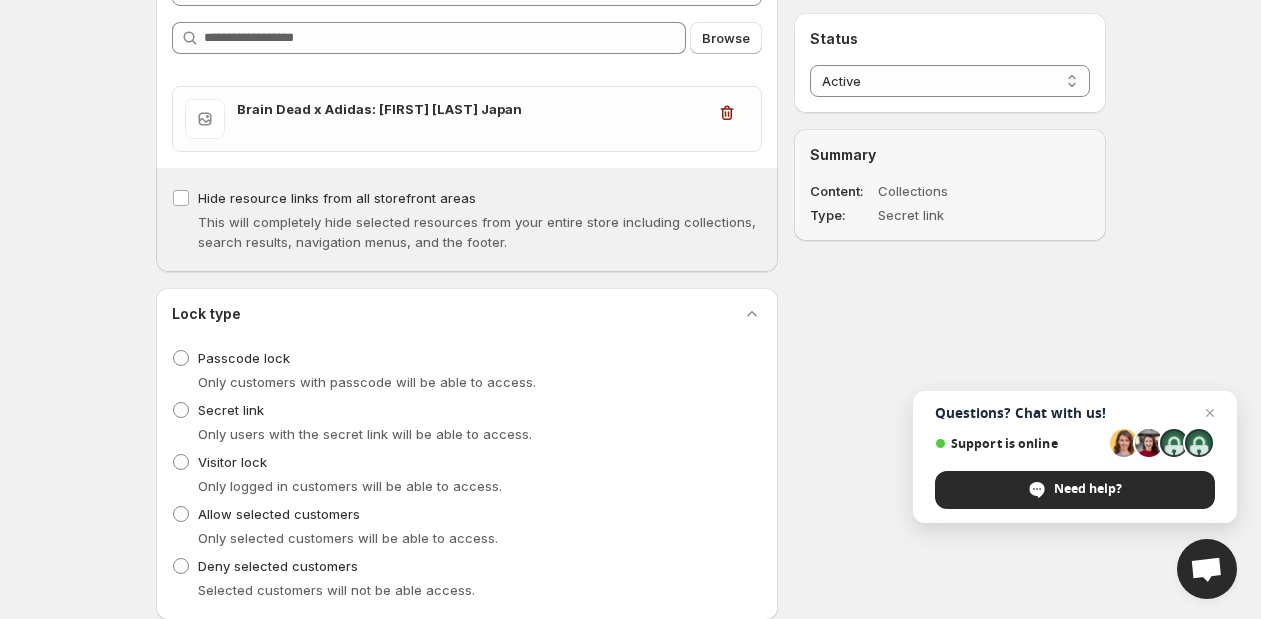 scroll, scrollTop: 0, scrollLeft: 0, axis: both 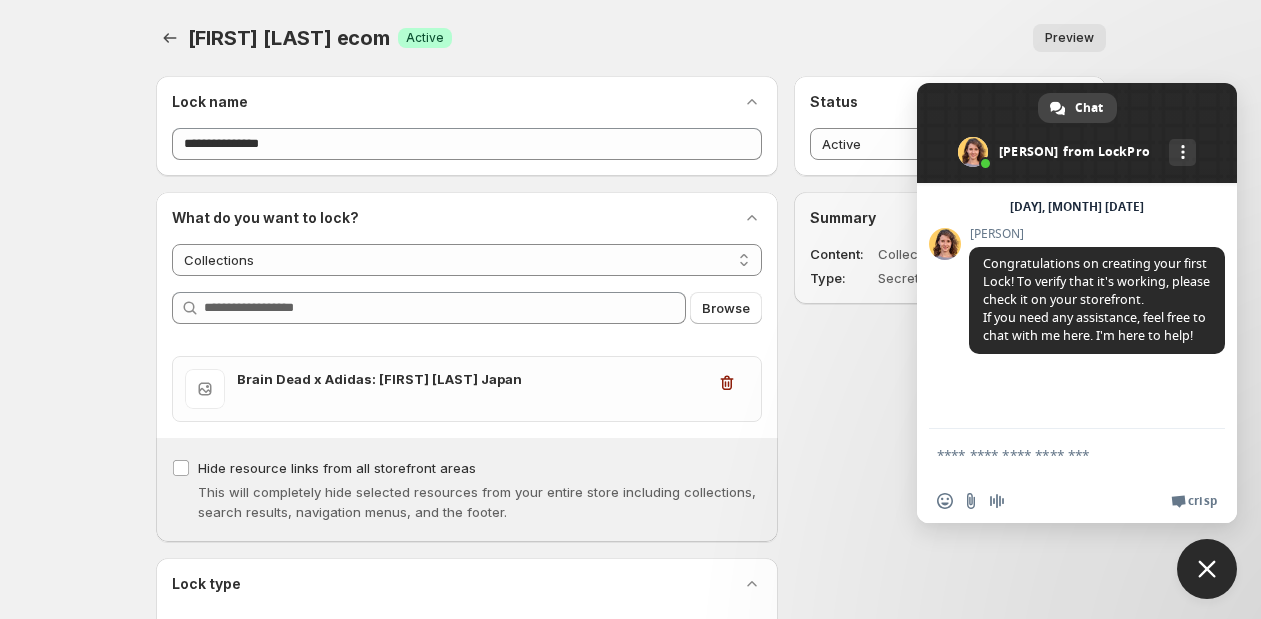 click on "Preview" at bounding box center (1069, 38) 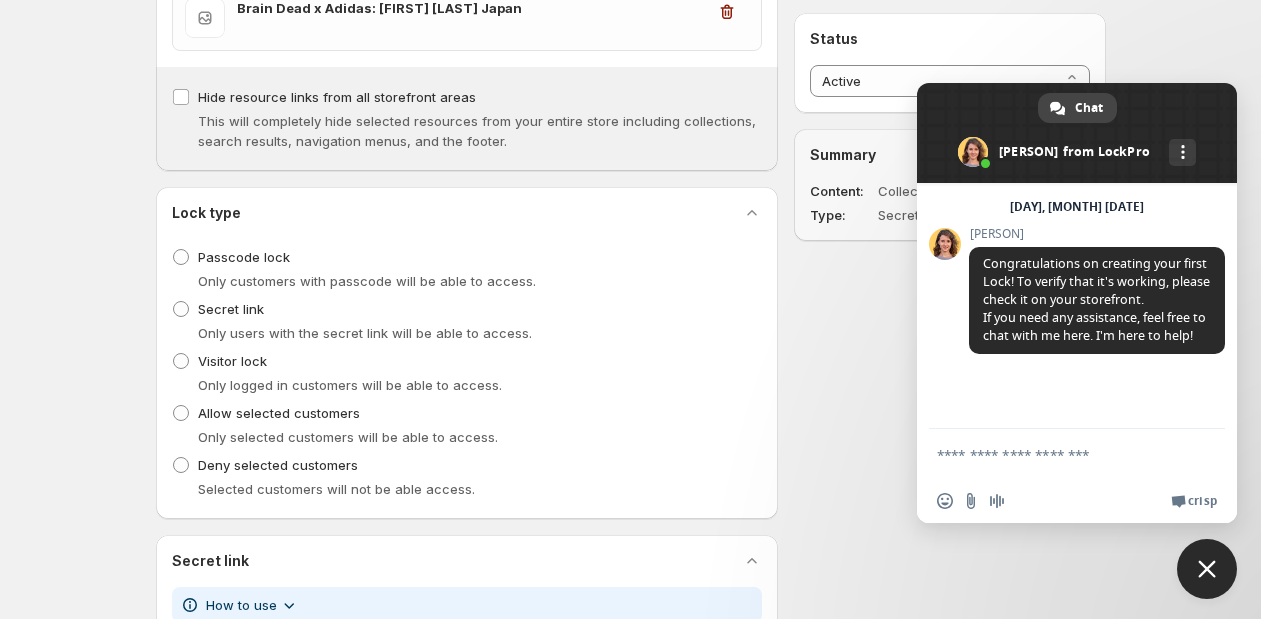 scroll, scrollTop: 753, scrollLeft: 0, axis: vertical 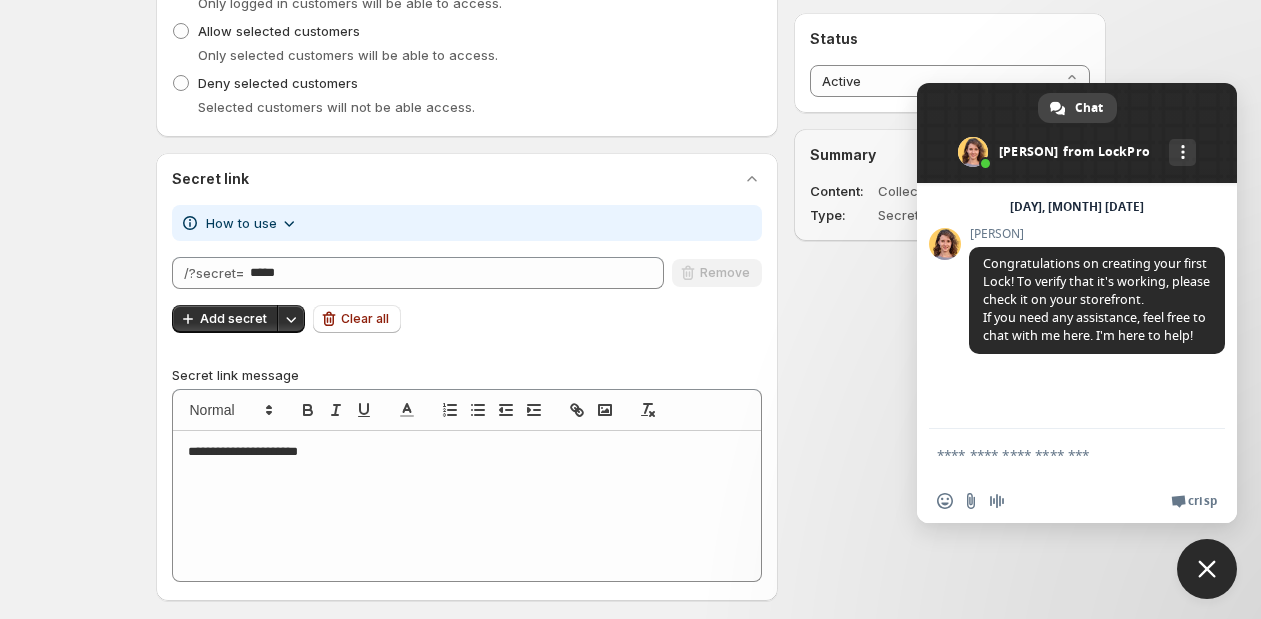 click on "**********" at bounding box center (467, 506) 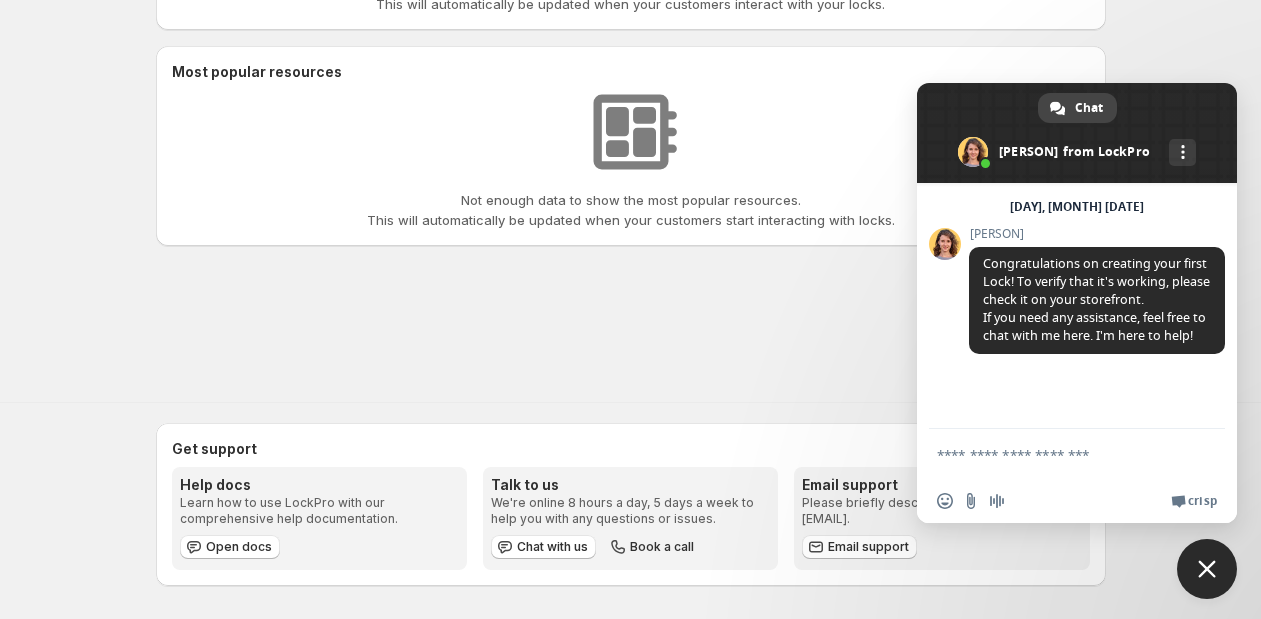 scroll, scrollTop: 0, scrollLeft: 0, axis: both 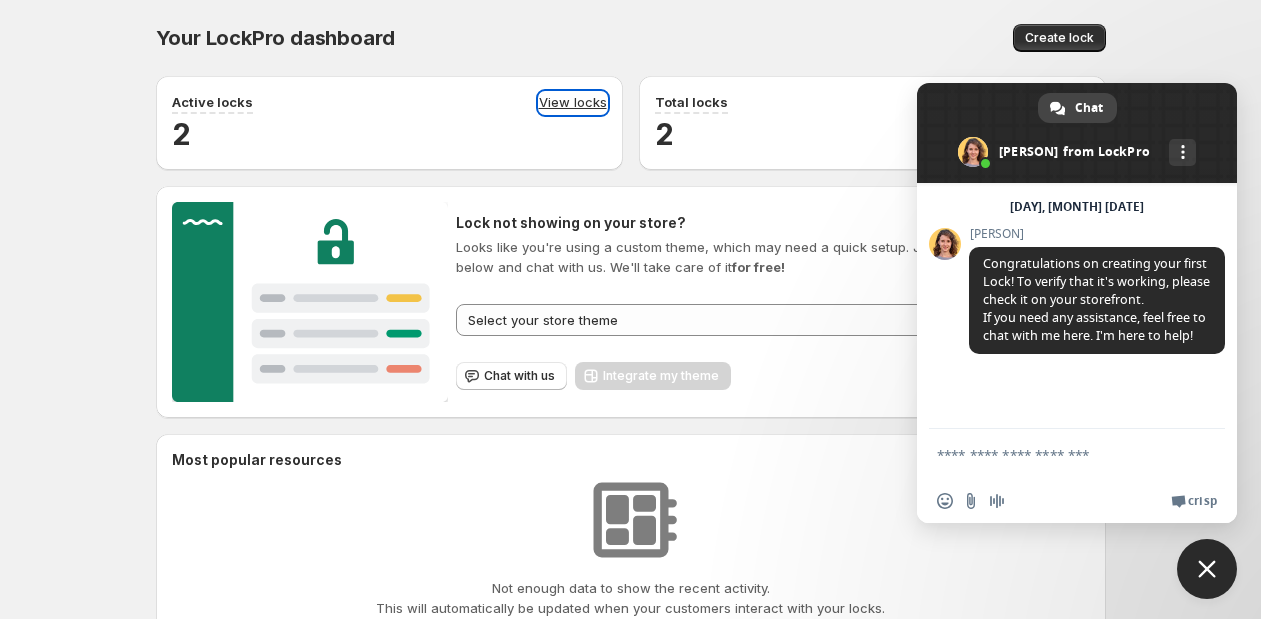 click on "View locks" at bounding box center (573, 103) 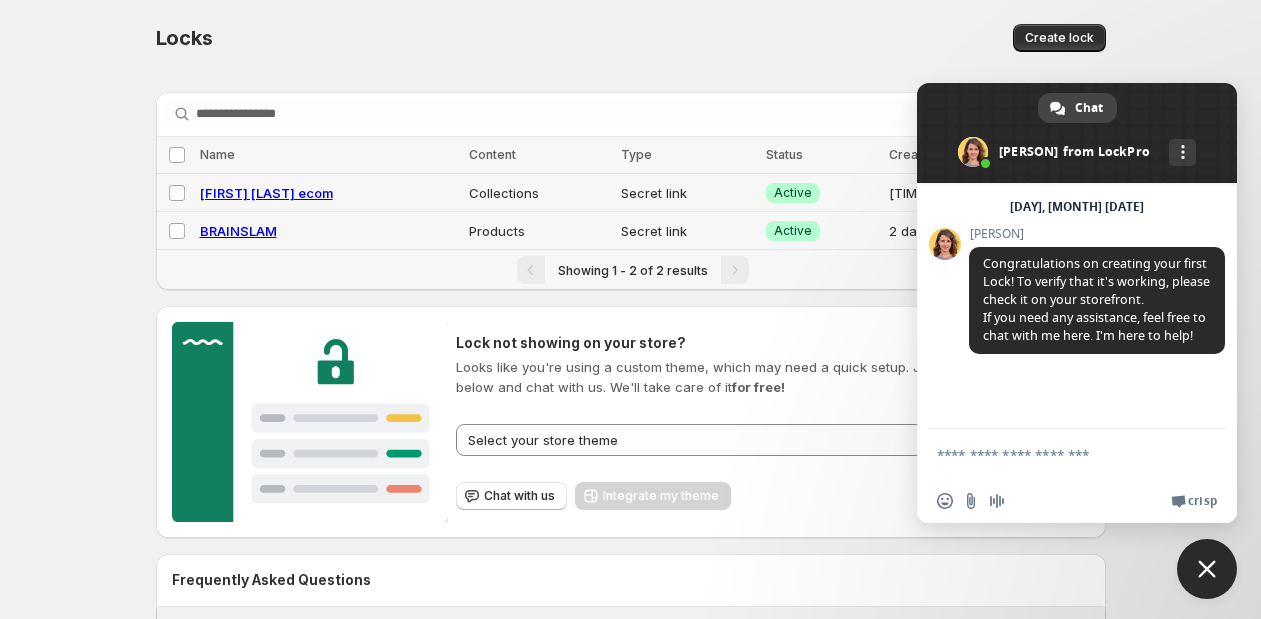click on "[FIRST] [LAST] ecom" at bounding box center (266, 193) 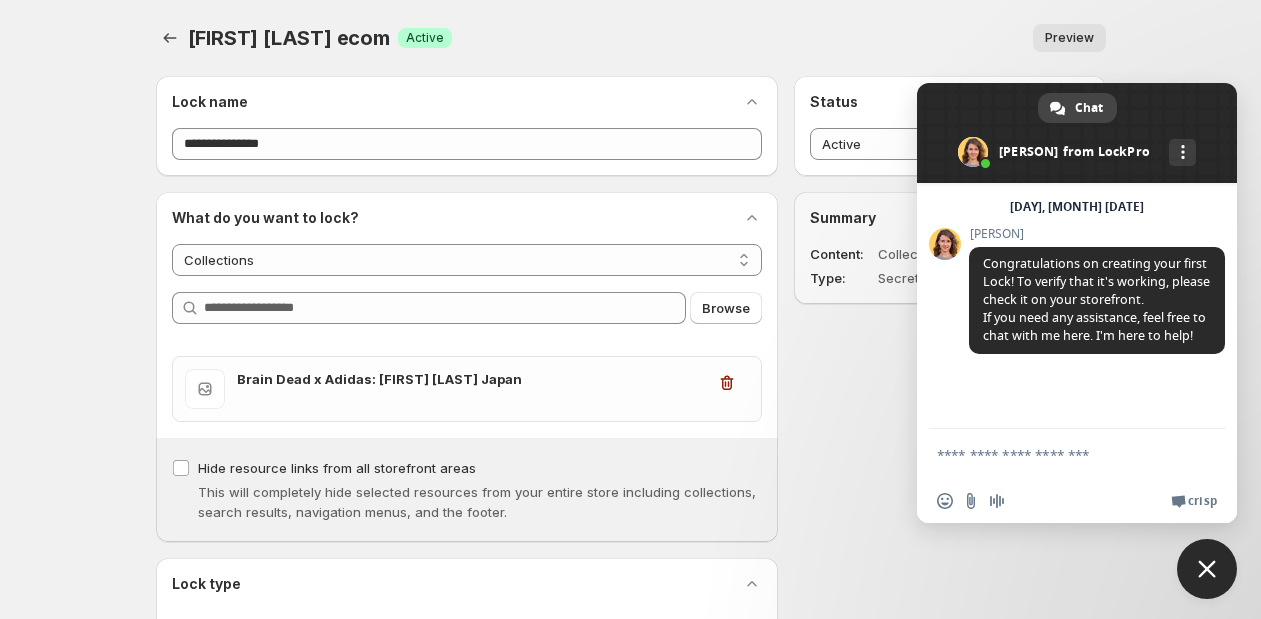 click on "Preview" at bounding box center [1069, 38] 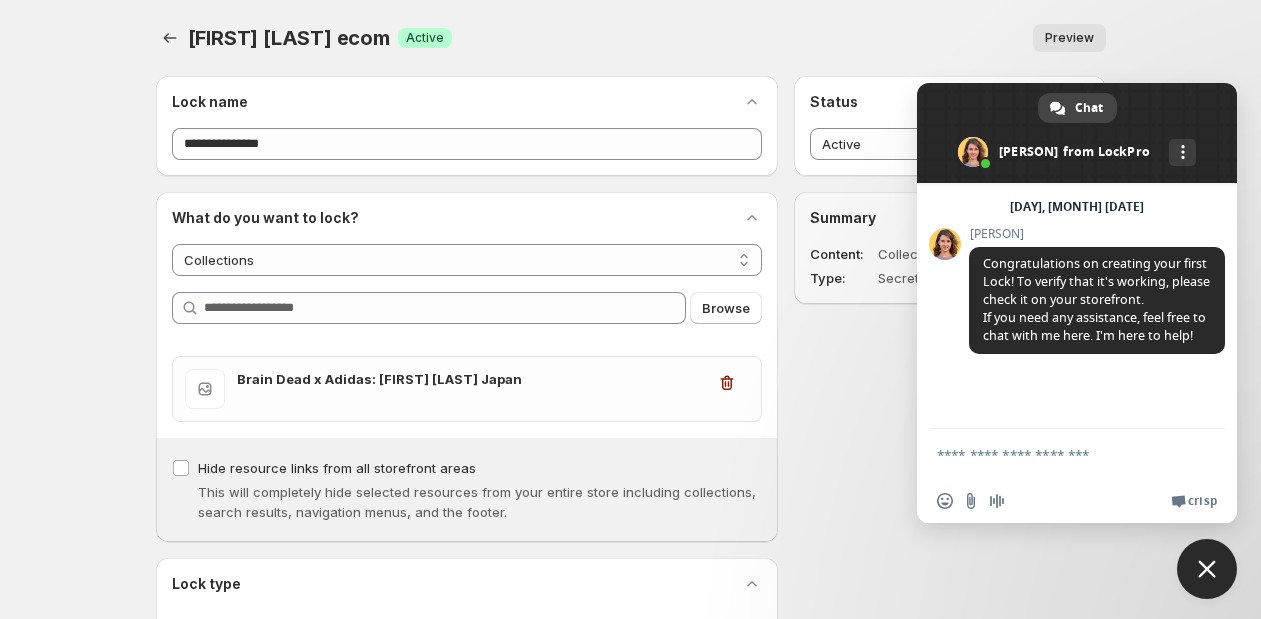 click at bounding box center (1057, 454) 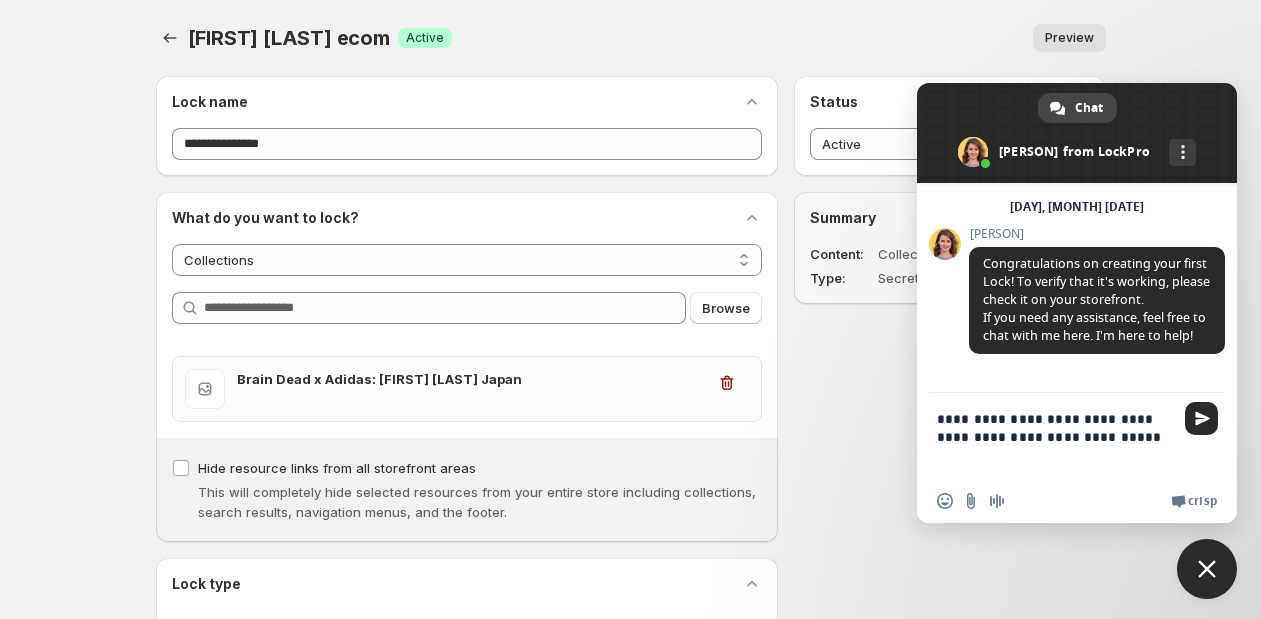 type on "**********" 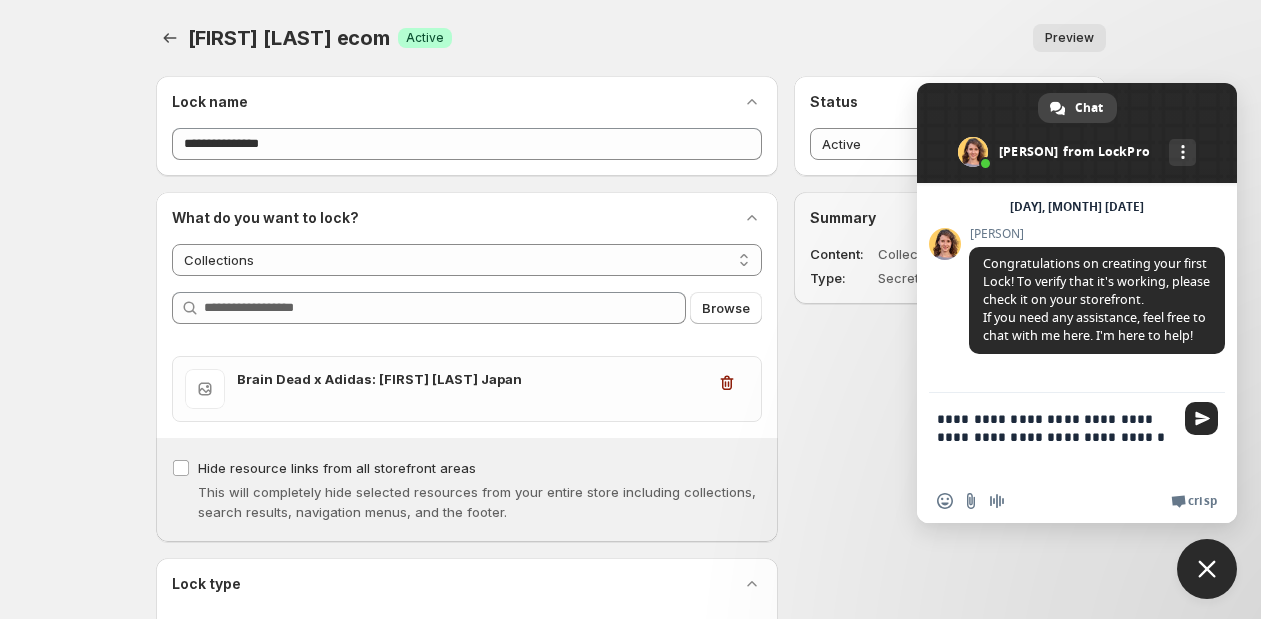 type 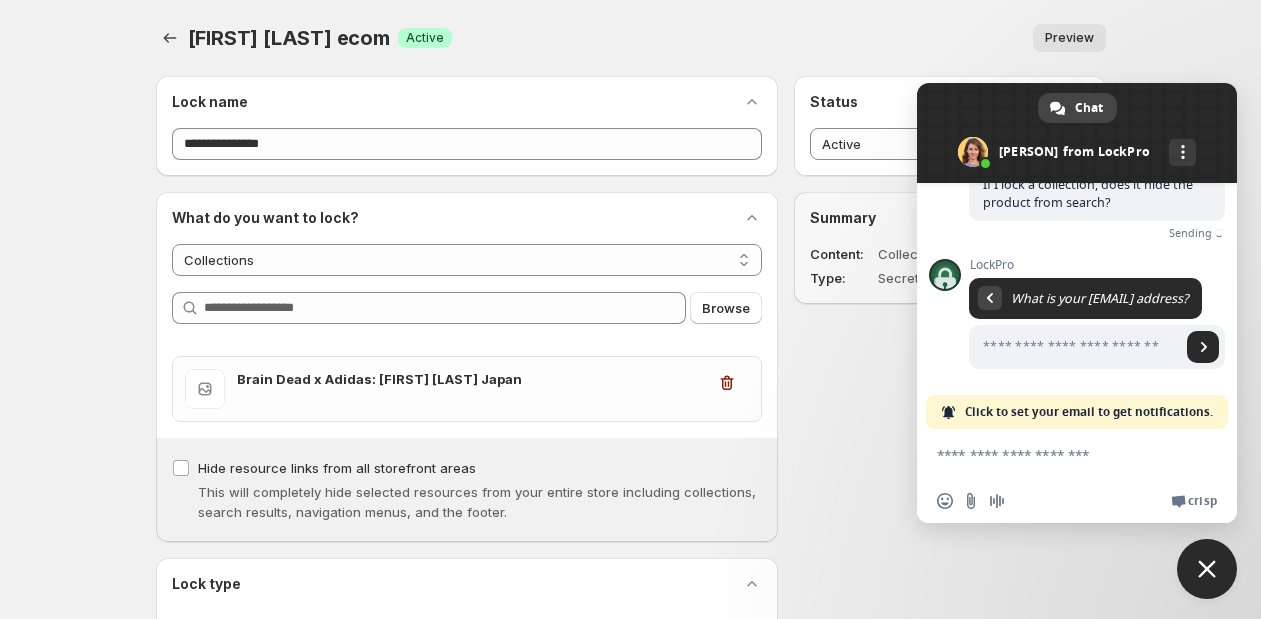 scroll, scrollTop: 199, scrollLeft: 0, axis: vertical 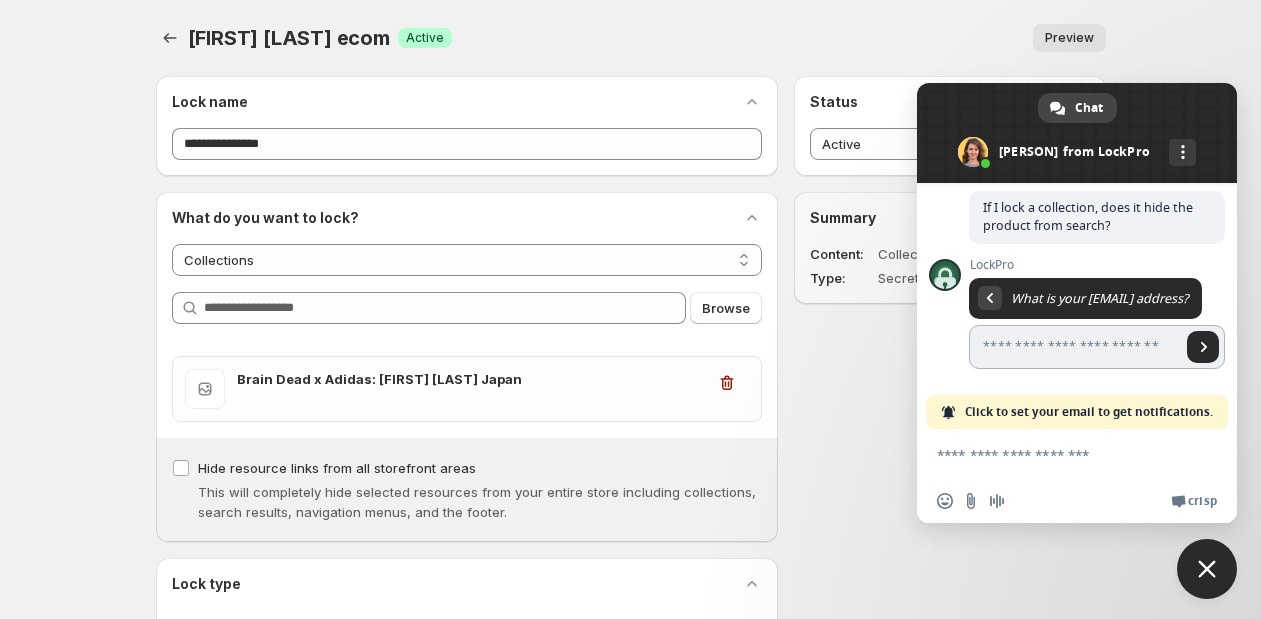 click at bounding box center [1075, 347] 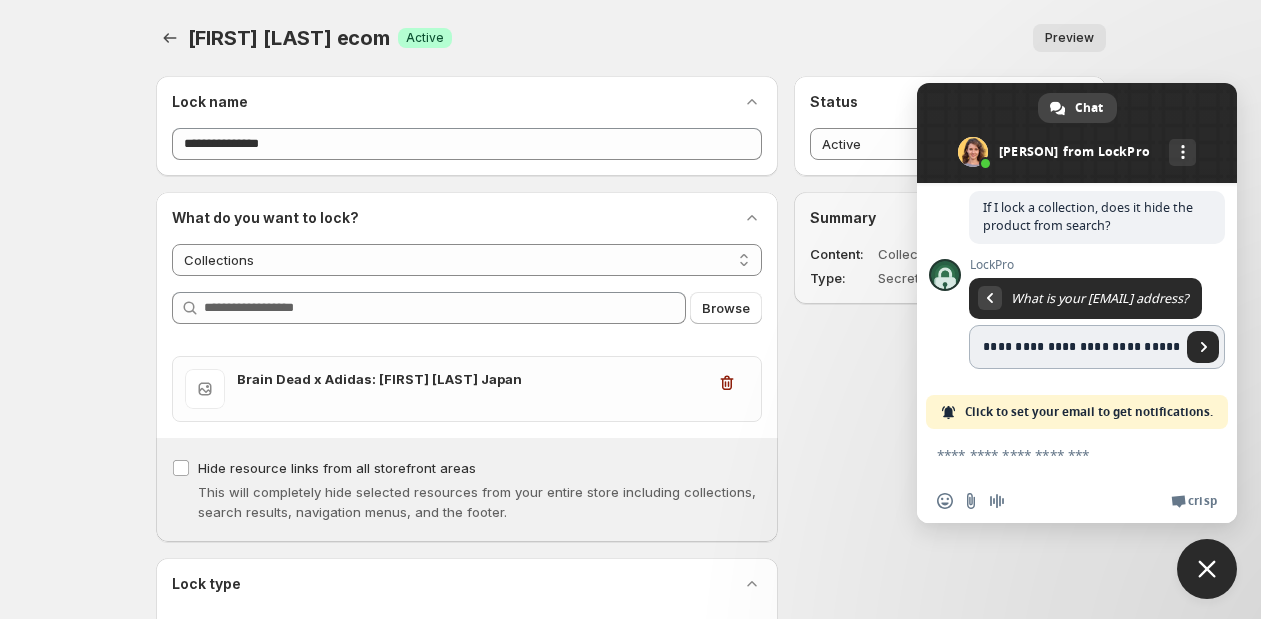 type on "**********" 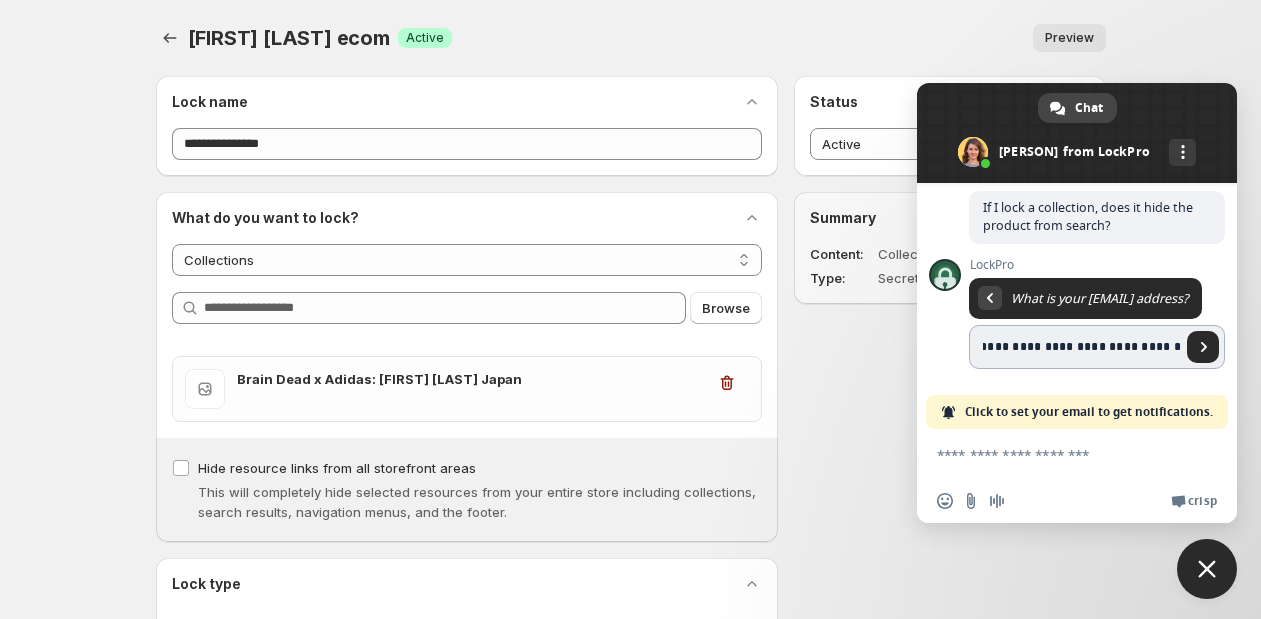 scroll, scrollTop: 0, scrollLeft: 34, axis: horizontal 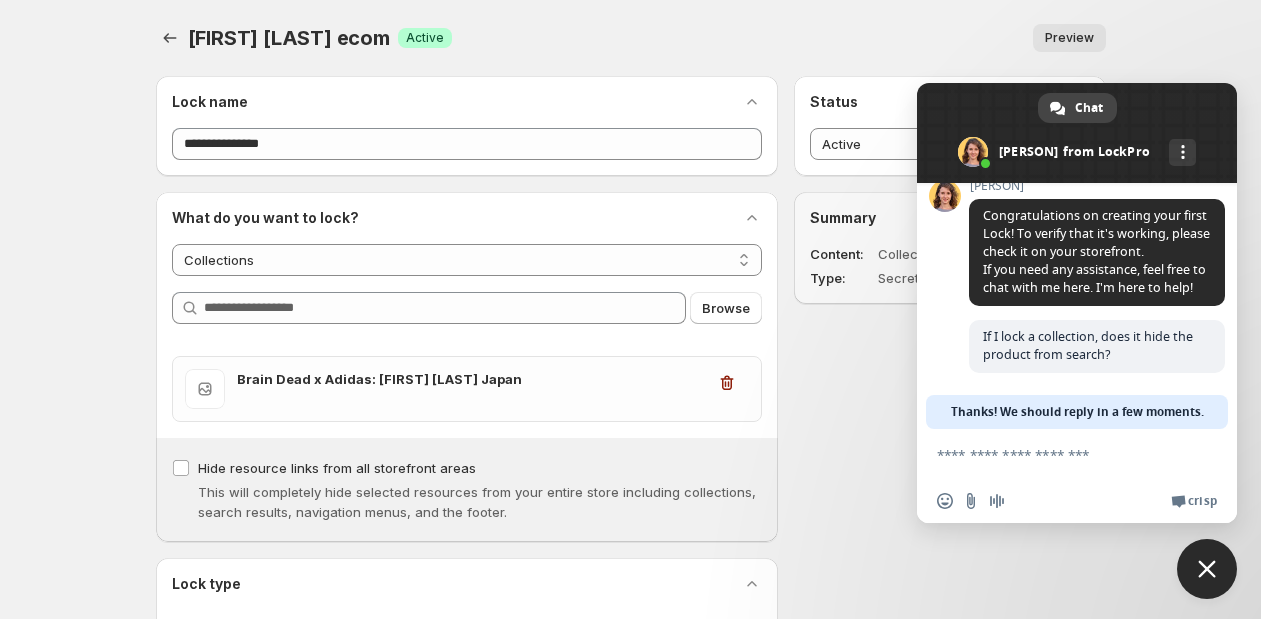 click at bounding box center (1207, 569) 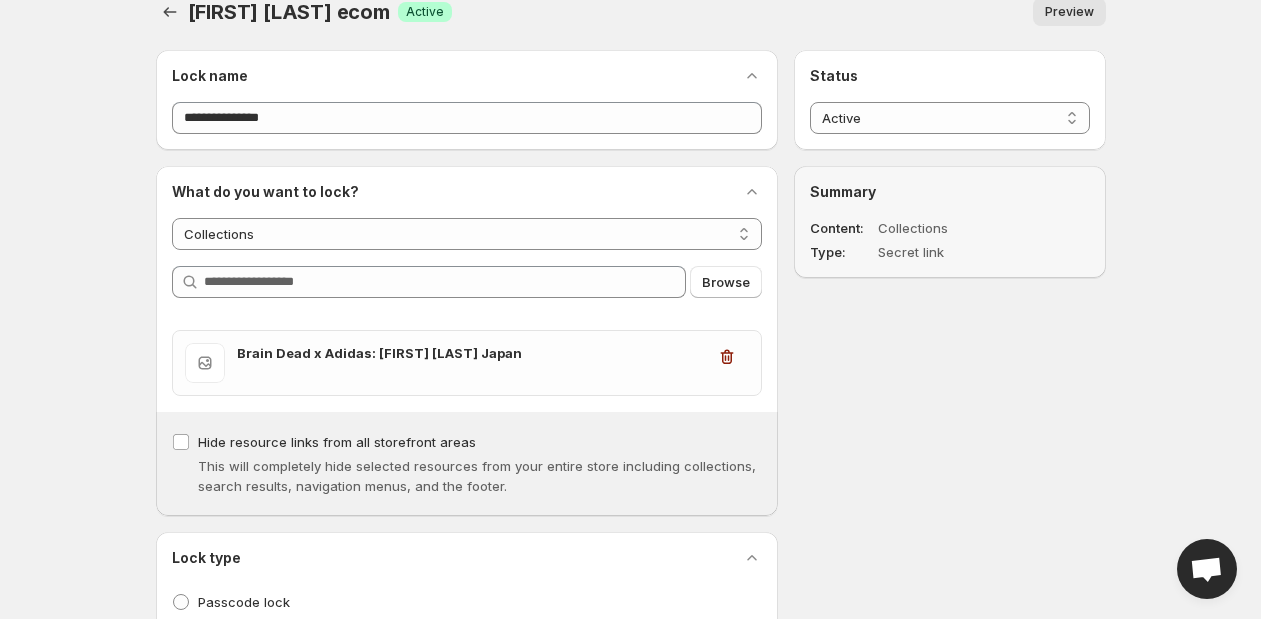 scroll, scrollTop: 0, scrollLeft: 0, axis: both 